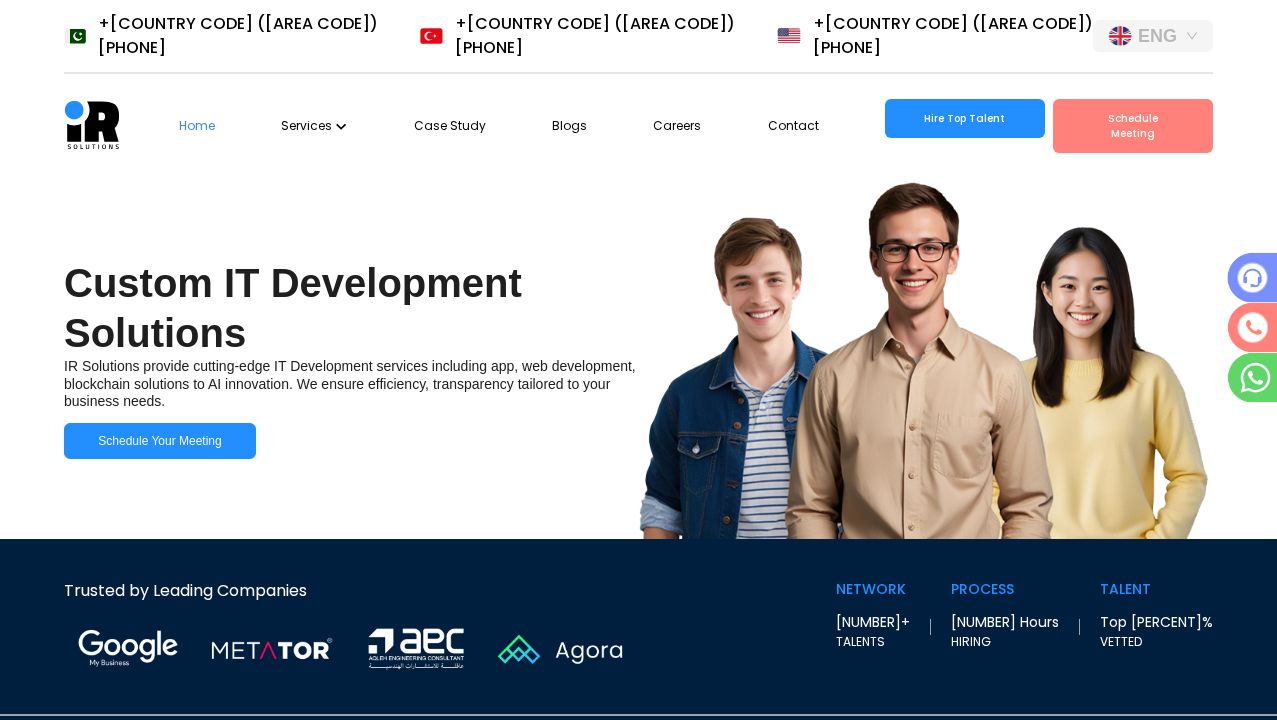 scroll, scrollTop: 0, scrollLeft: 0, axis: both 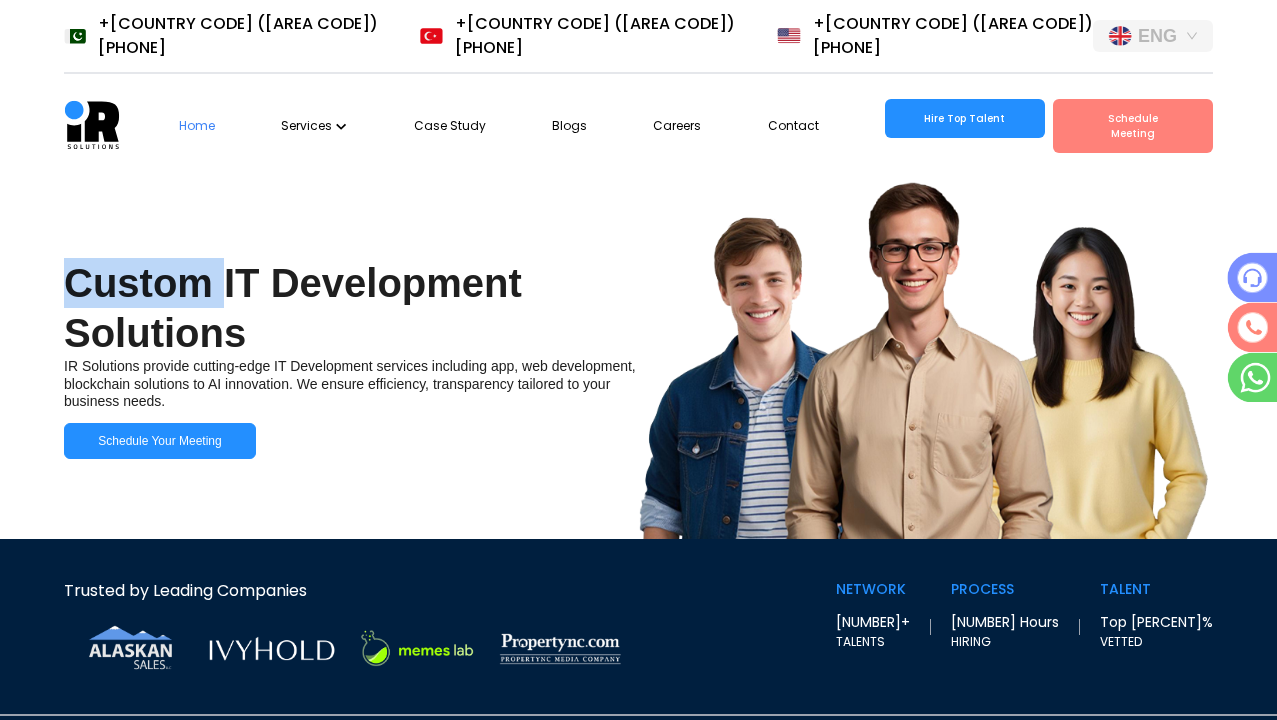 click on "Custom IT Development Solutions" at bounding box center [325, 308] 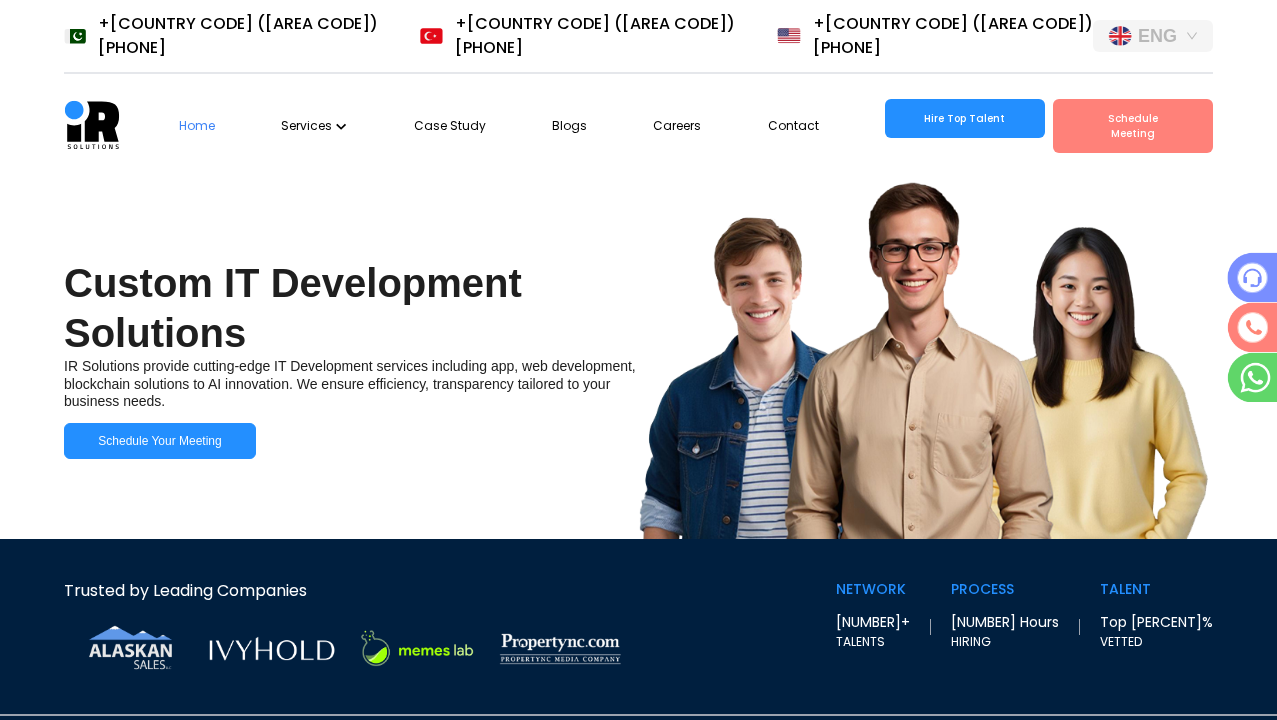 scroll, scrollTop: 0, scrollLeft: 36, axis: horizontal 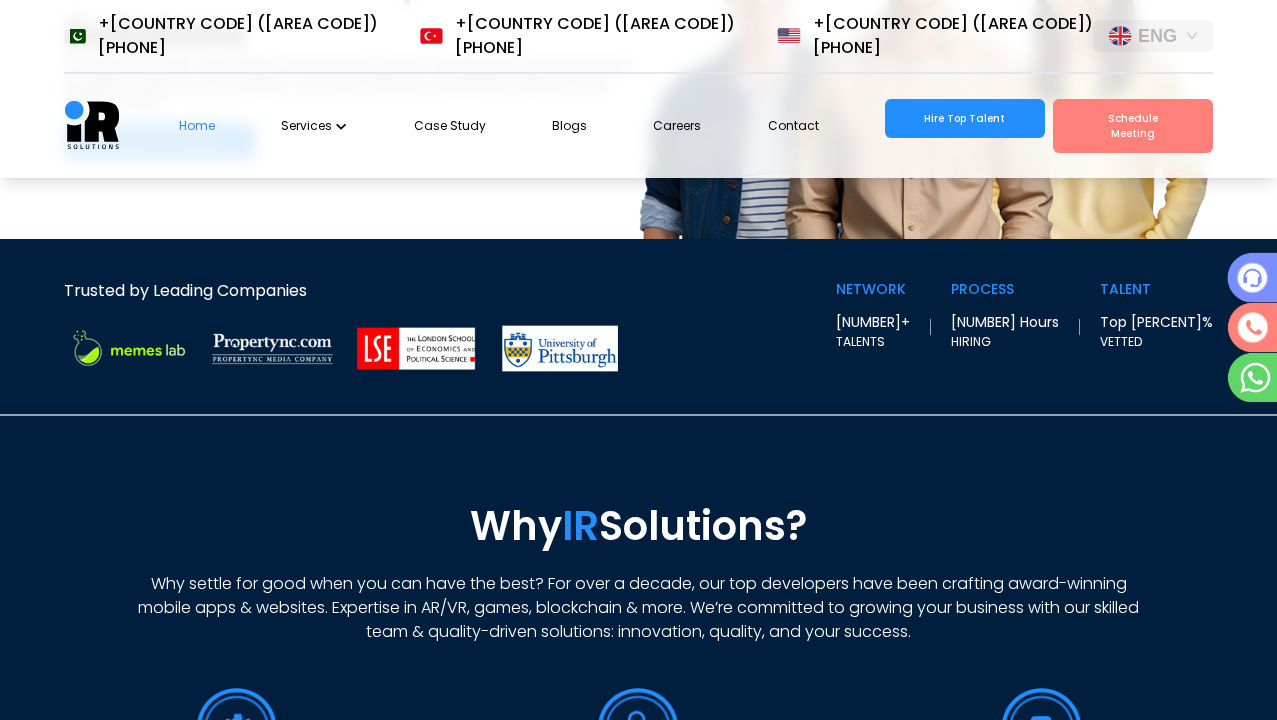 click on "Trusted by Leading Companies" at bounding box center [351, 301] 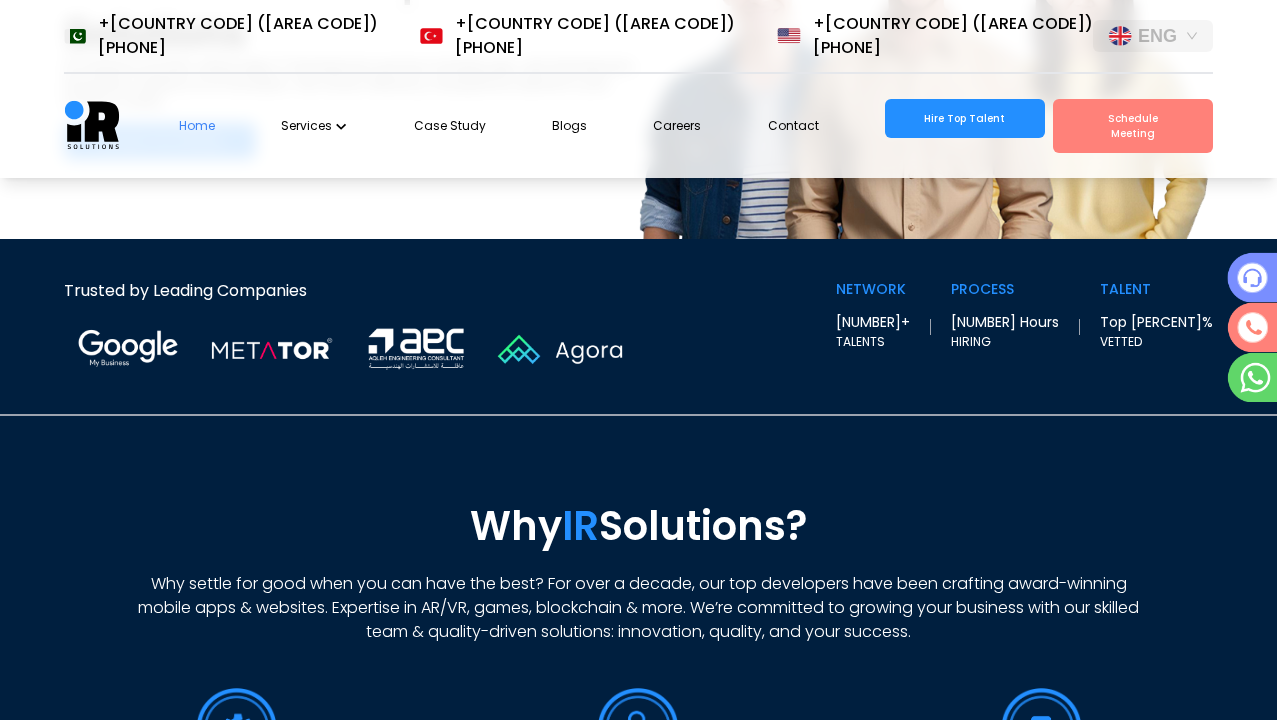 click on "NETWORK" at bounding box center [873, 289] 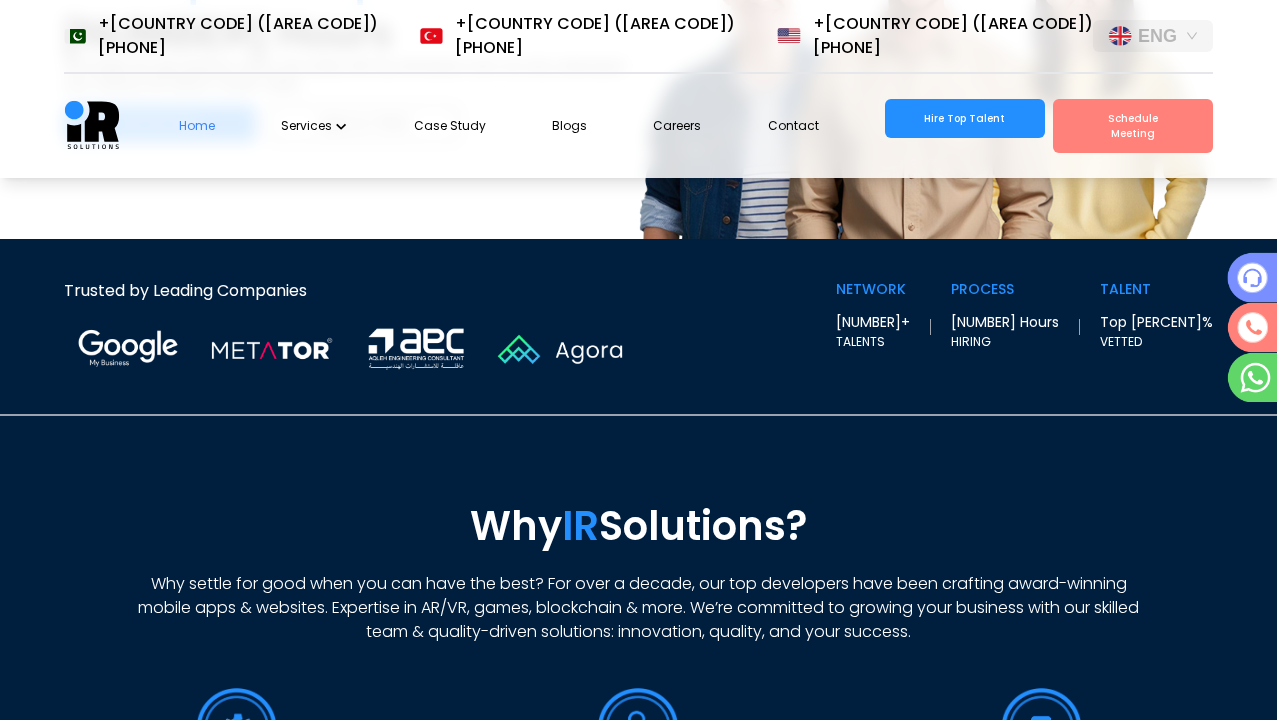 scroll, scrollTop: 0, scrollLeft: 0, axis: both 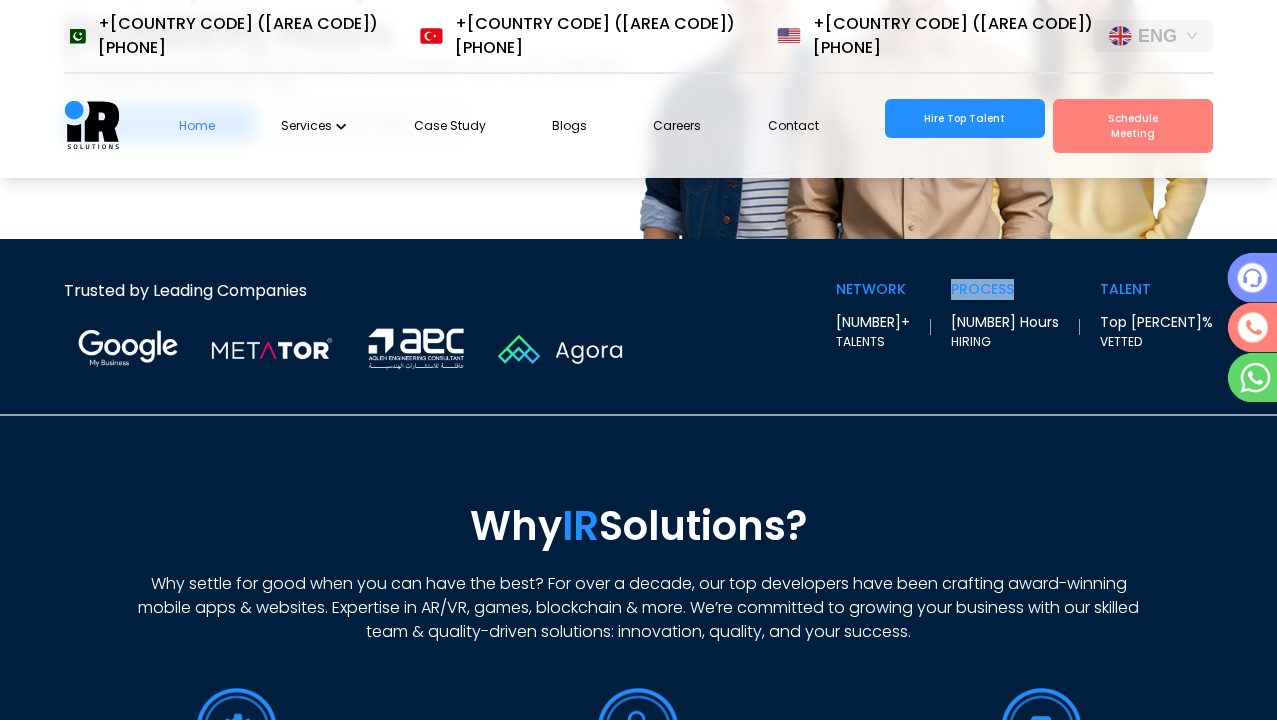 click on "TALENT" at bounding box center [873, 289] 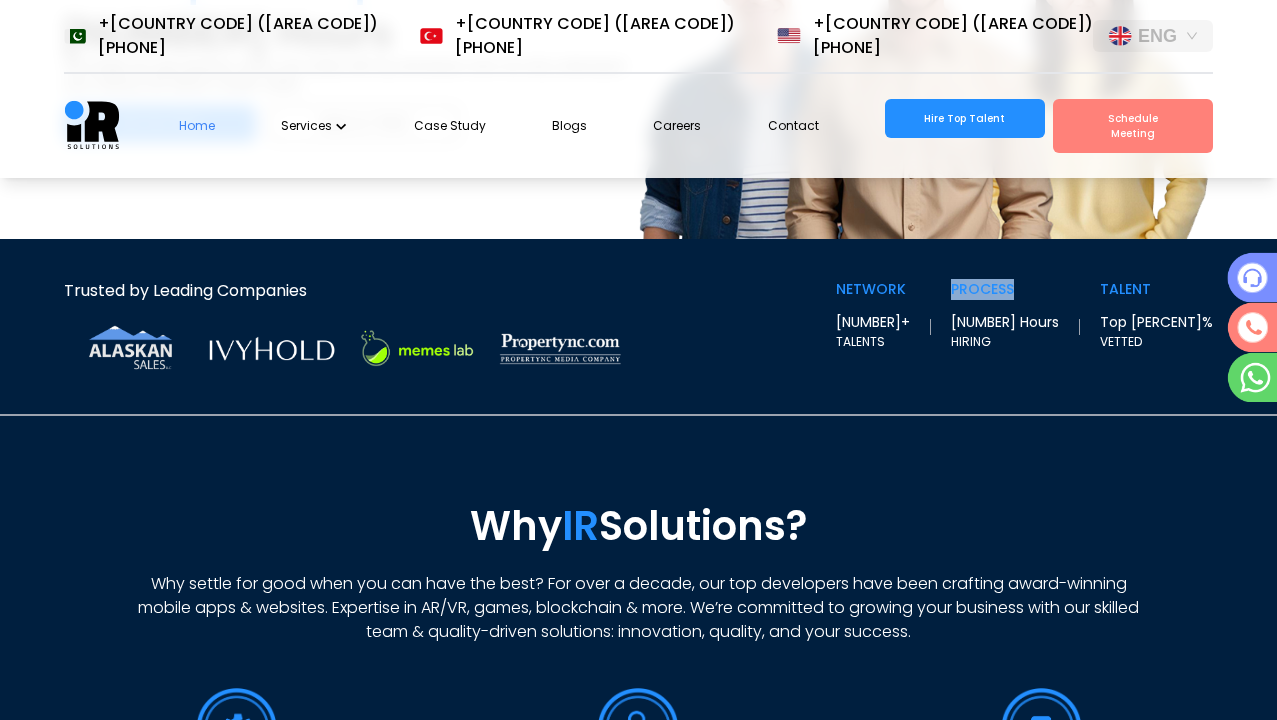 click on "TALENT" at bounding box center [873, 289] 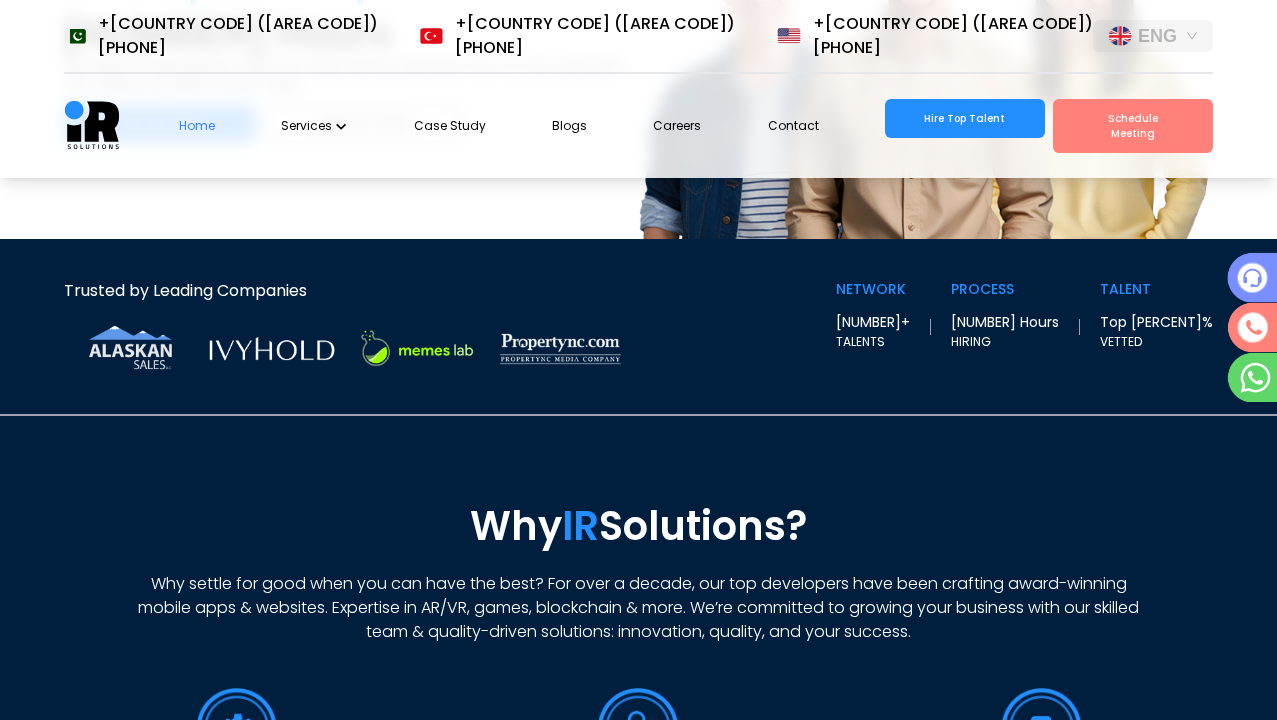 click on "VETTED" at bounding box center (873, 342) 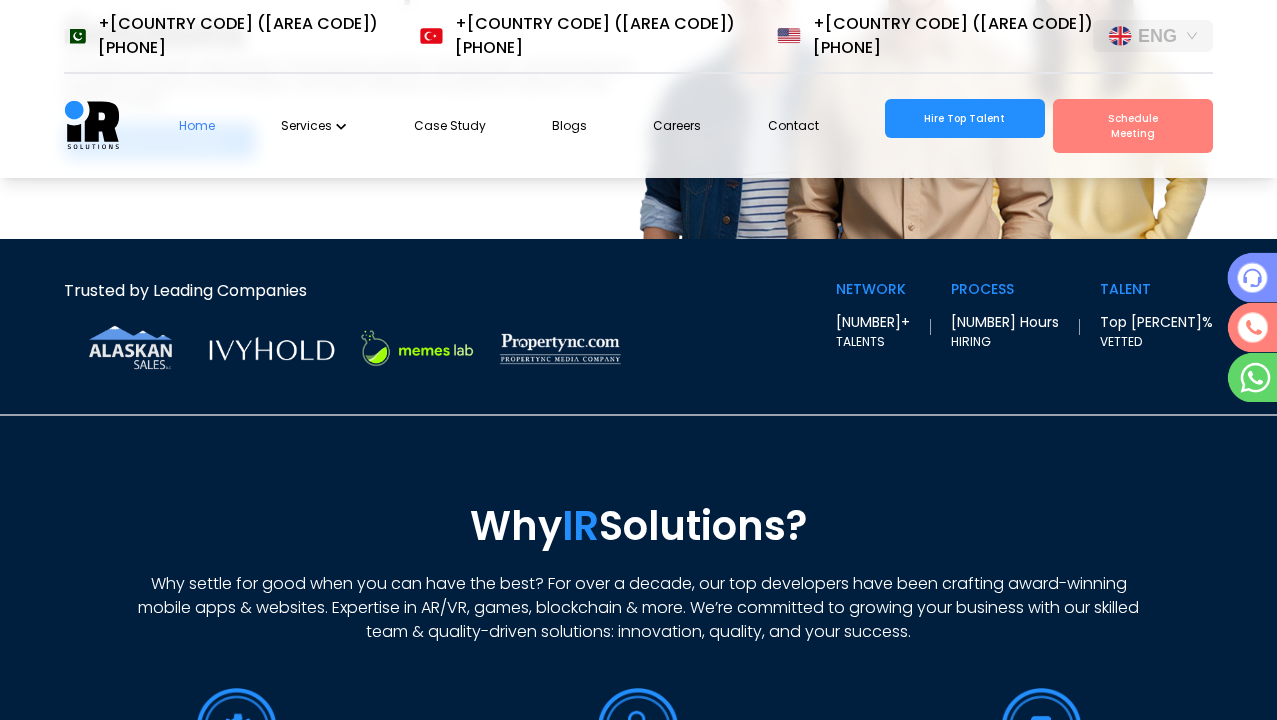 click on "VETTED" at bounding box center (873, 342) 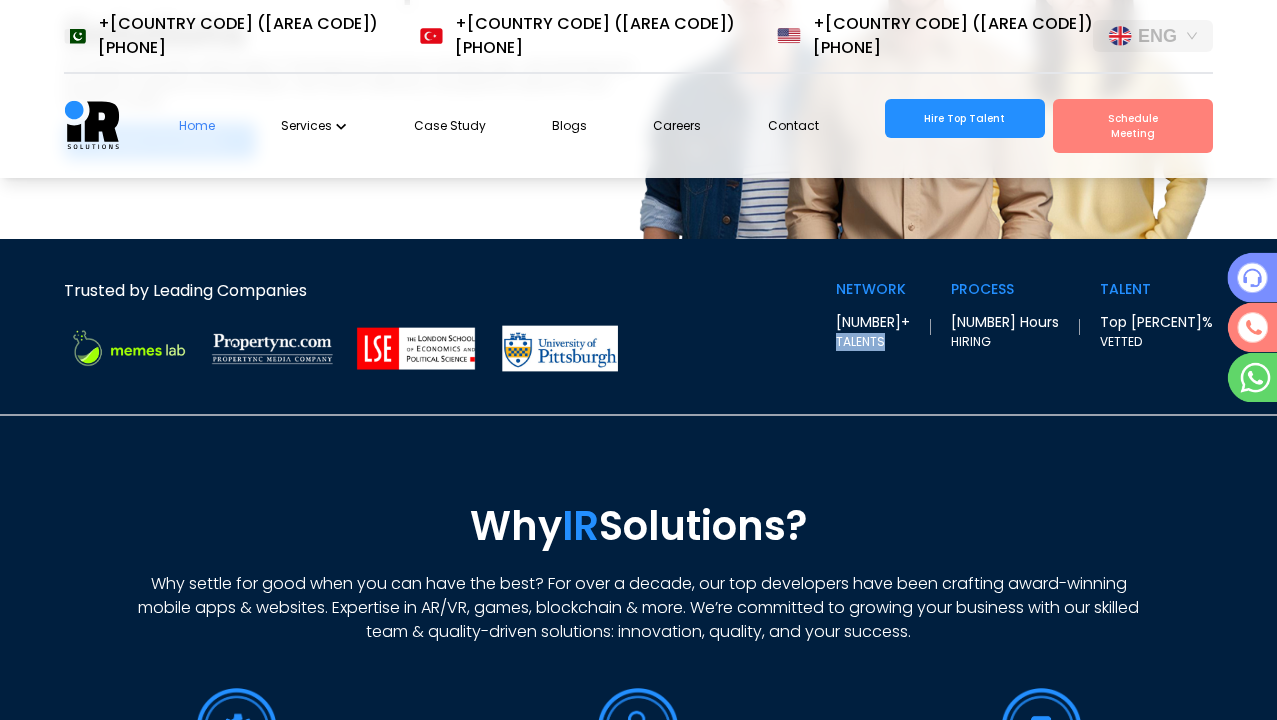 click at bounding box center (416, 348) 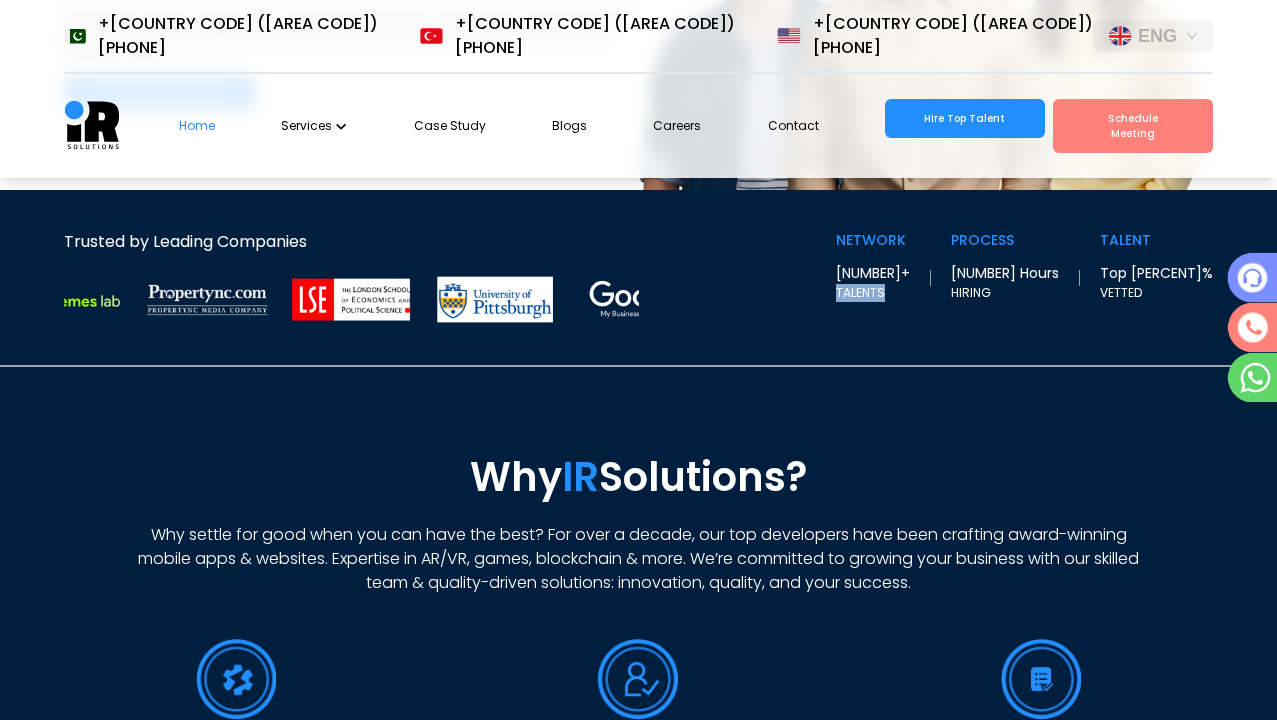 click on "Why IR Solutions? Why settle for good when you can have the best? For over a decade, our top developers have been crafting award-winning mobile apps & websites. Expertise in AR/VR, games, blockchain & more. We’re committed to growing your business with our skilled team & quality-driven solutions: innovation, quality, and your success." at bounding box center (639, 481) 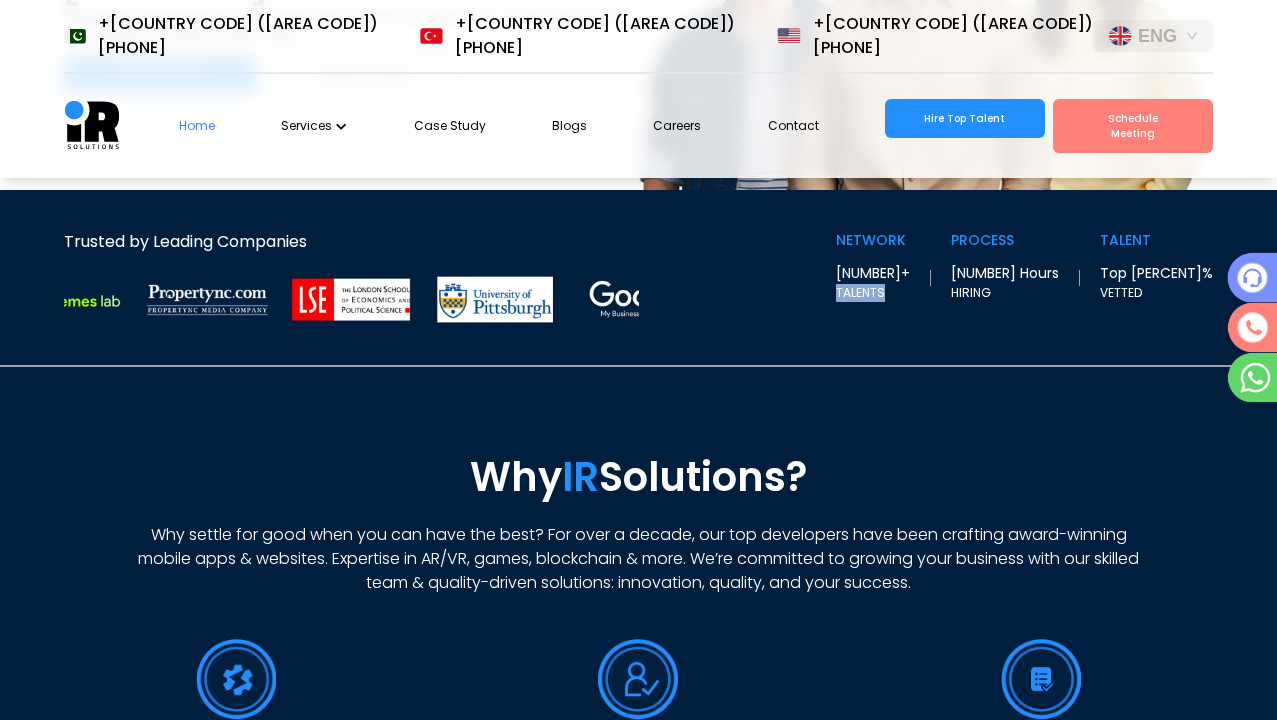 click on "Why IR Solutions?" at bounding box center (638, 477) 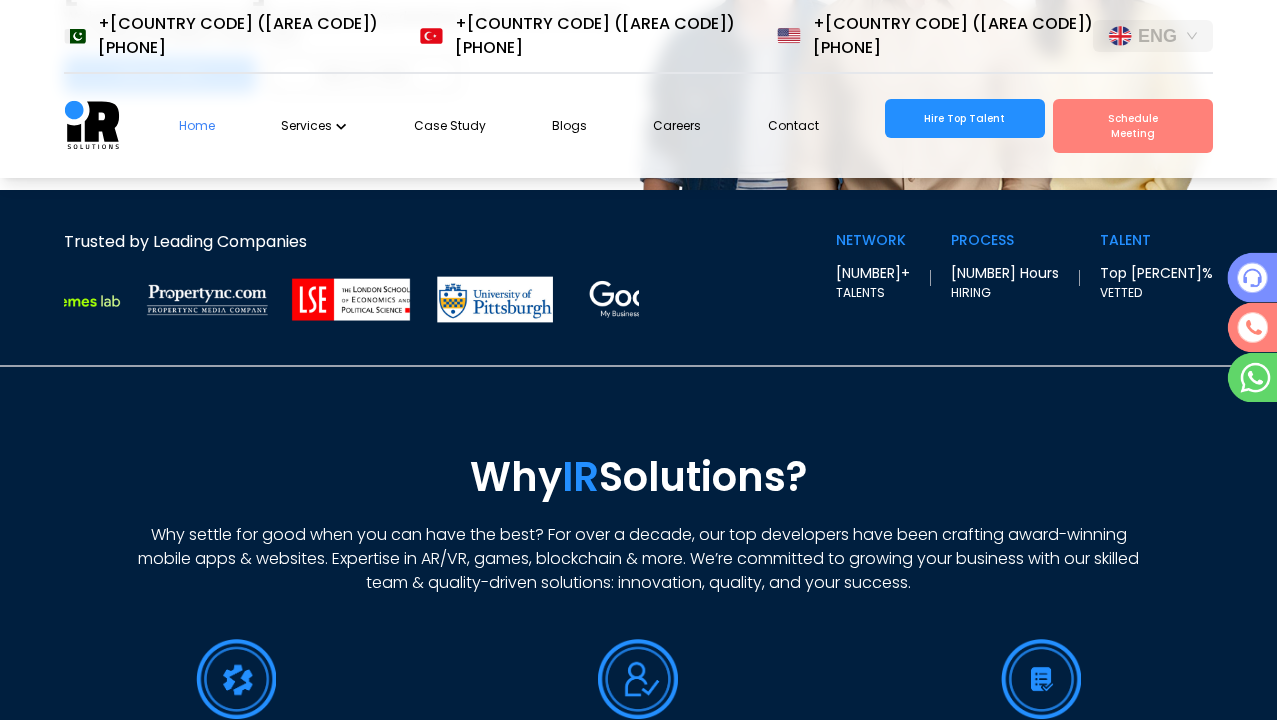 scroll, scrollTop: 0, scrollLeft: 36, axis: horizontal 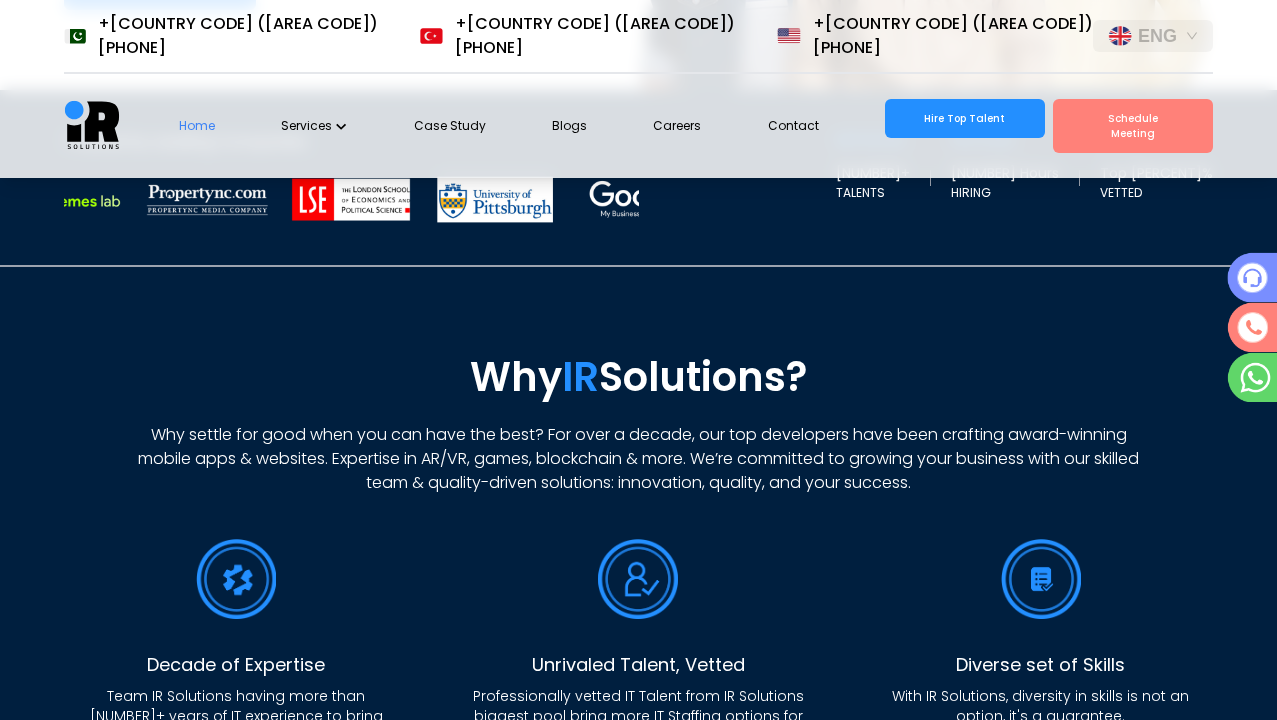 click on "Why IR Solutions?" at bounding box center (638, 377) 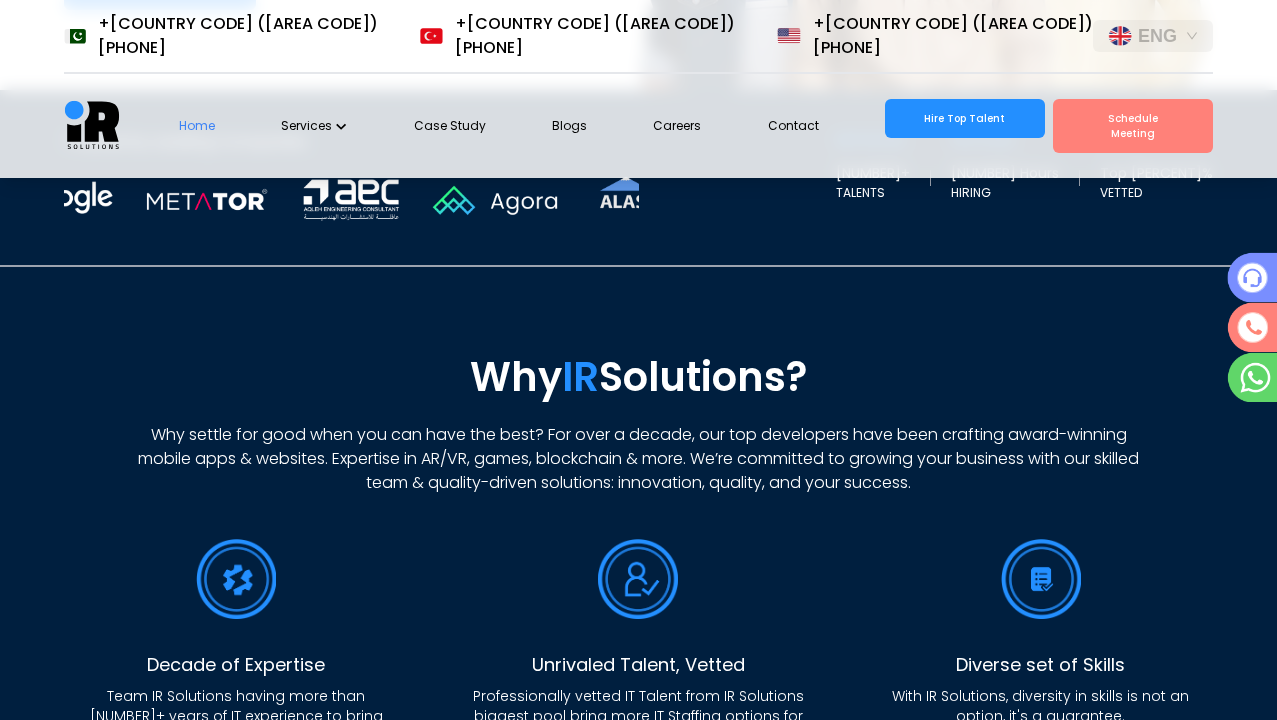 click at bounding box center (236, 579) 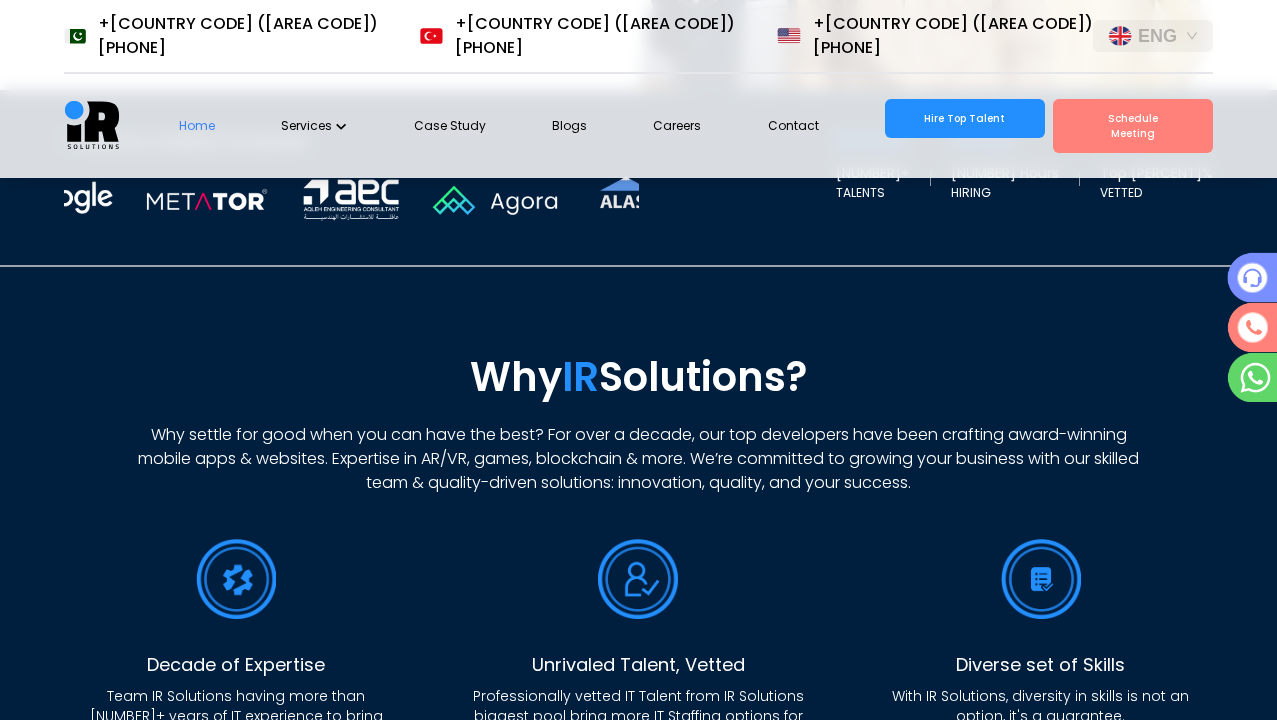 scroll, scrollTop: 0, scrollLeft: 0, axis: both 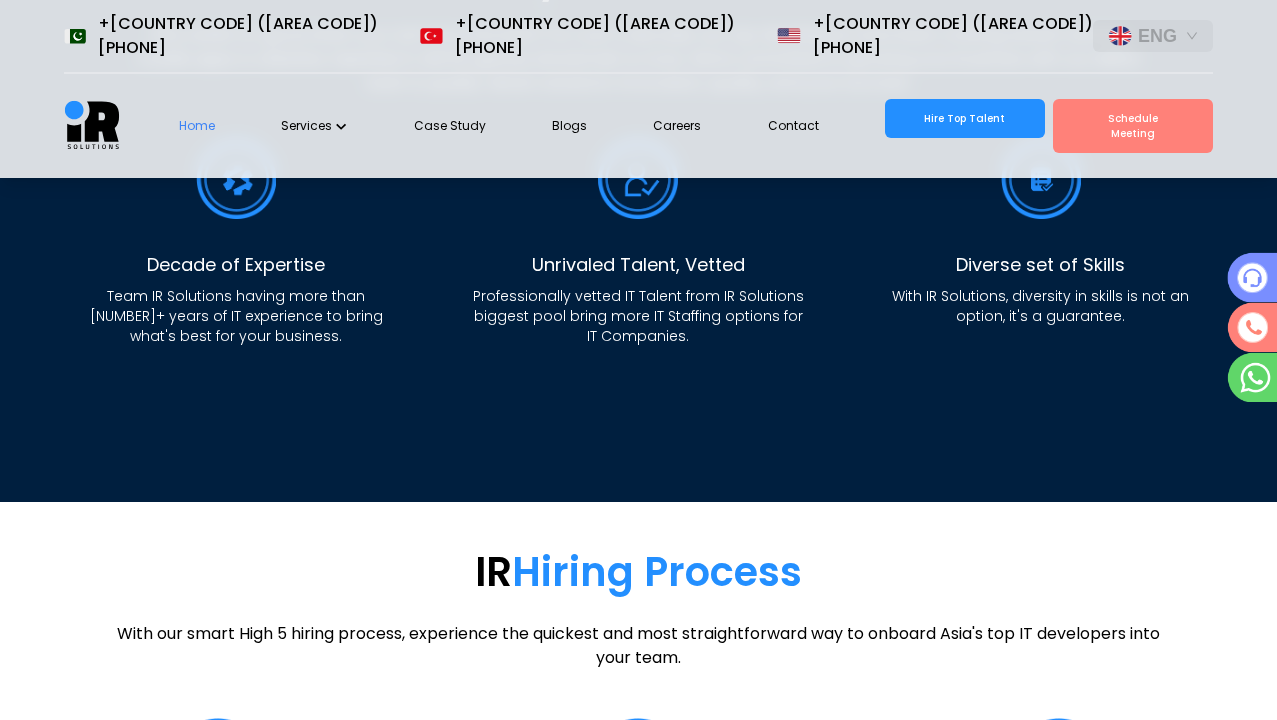 click on "Decade of Expertise Team IR Solutions having more than [NUMBER]+ years of IT experience to bring what's best for your business." at bounding box center [236, 244] 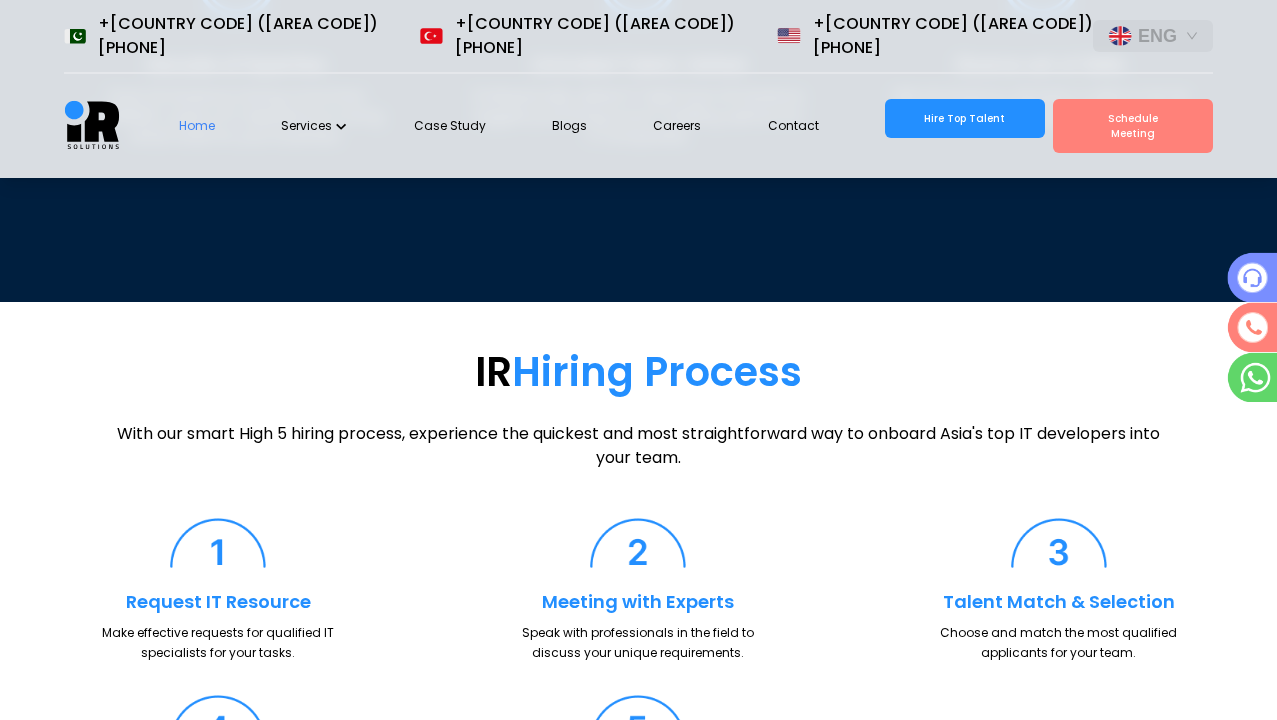 scroll, scrollTop: 1133, scrollLeft: 0, axis: vertical 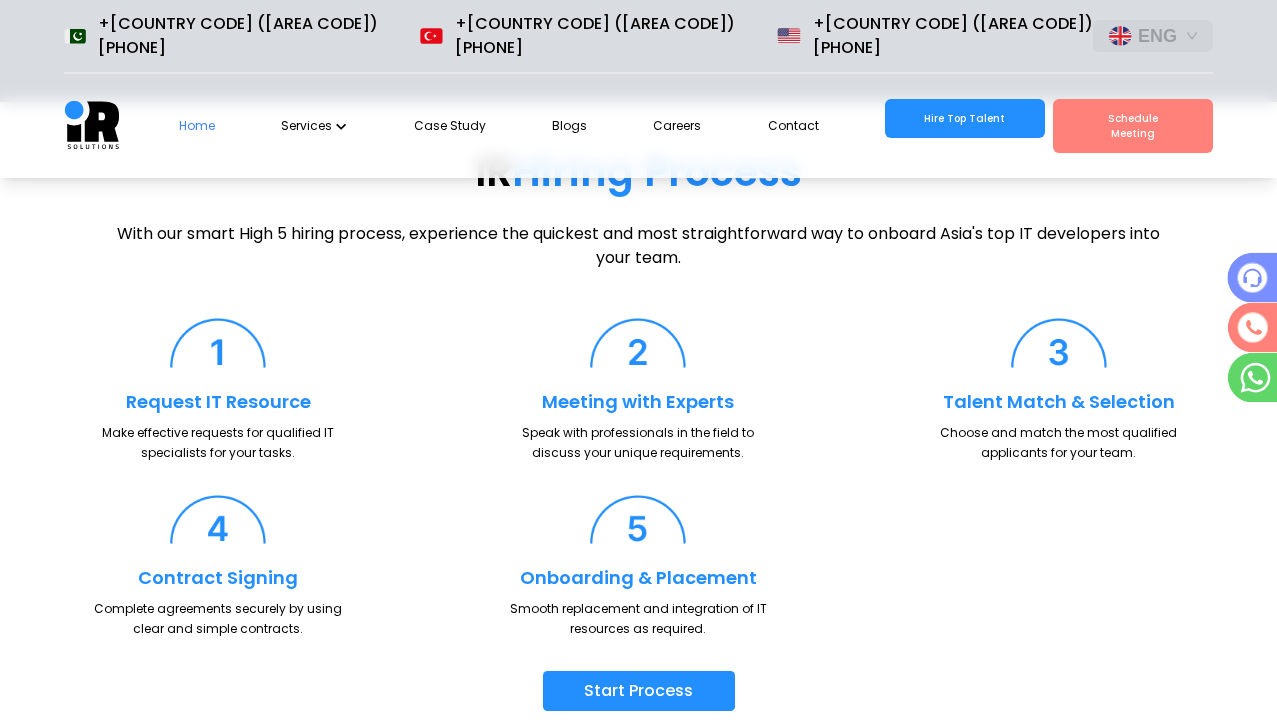 click at bounding box center (218, 343) 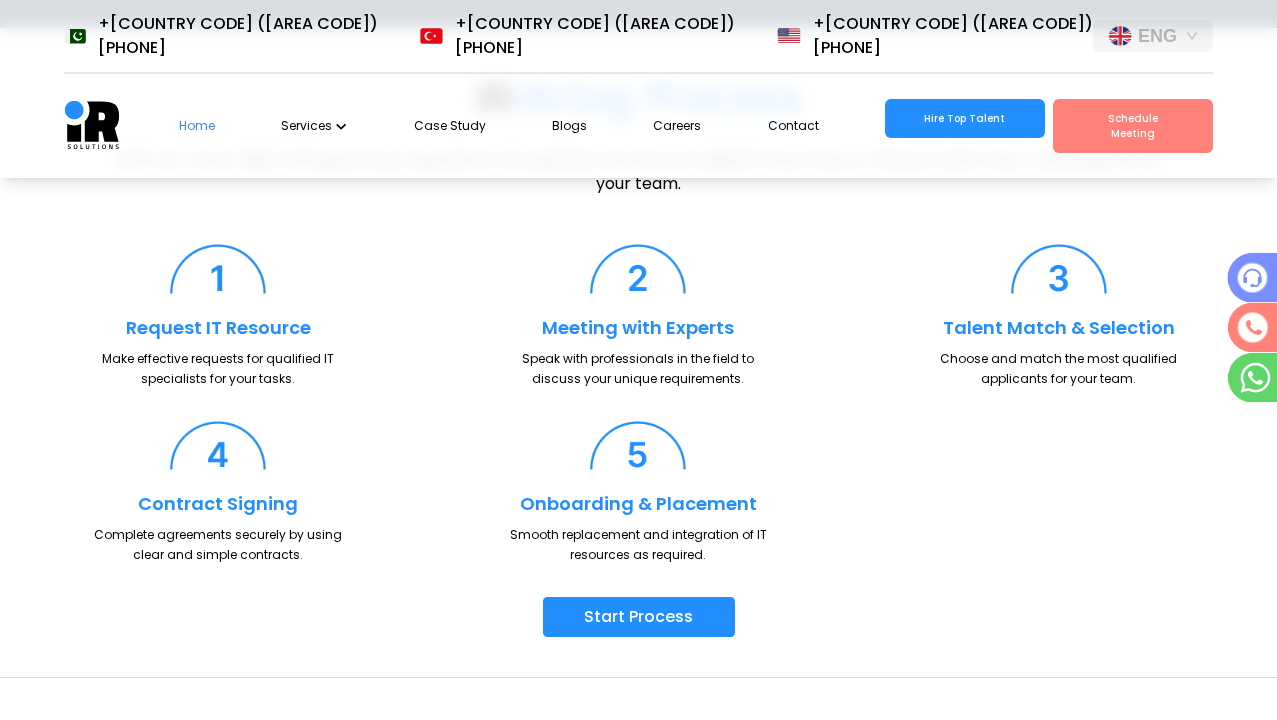scroll, scrollTop: 1449, scrollLeft: 0, axis: vertical 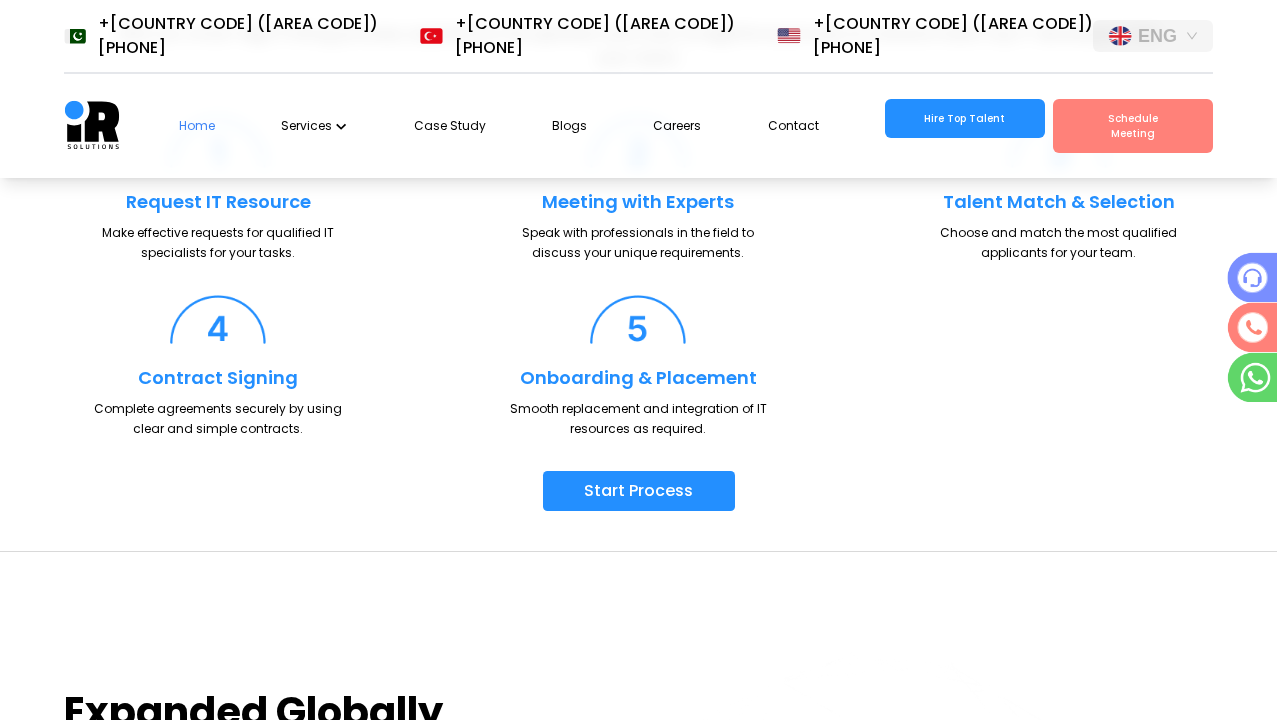 click at bounding box center (218, 143) 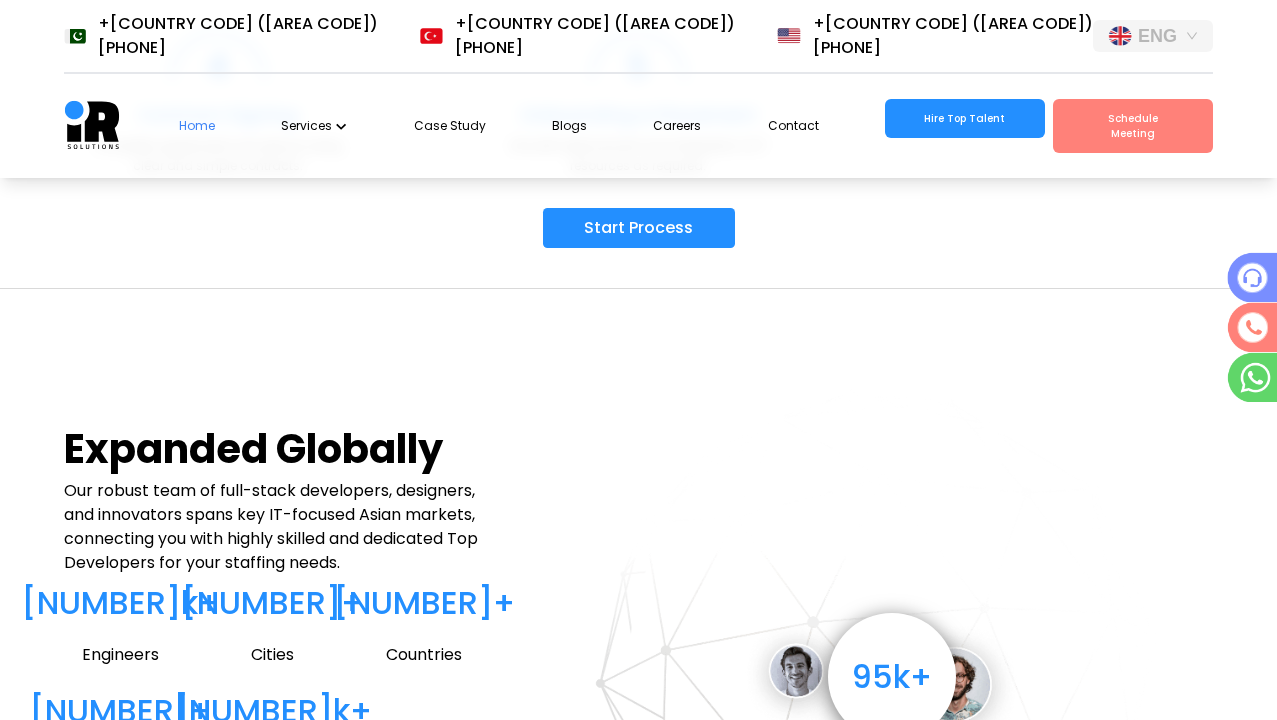 scroll, scrollTop: 1749, scrollLeft: 0, axis: vertical 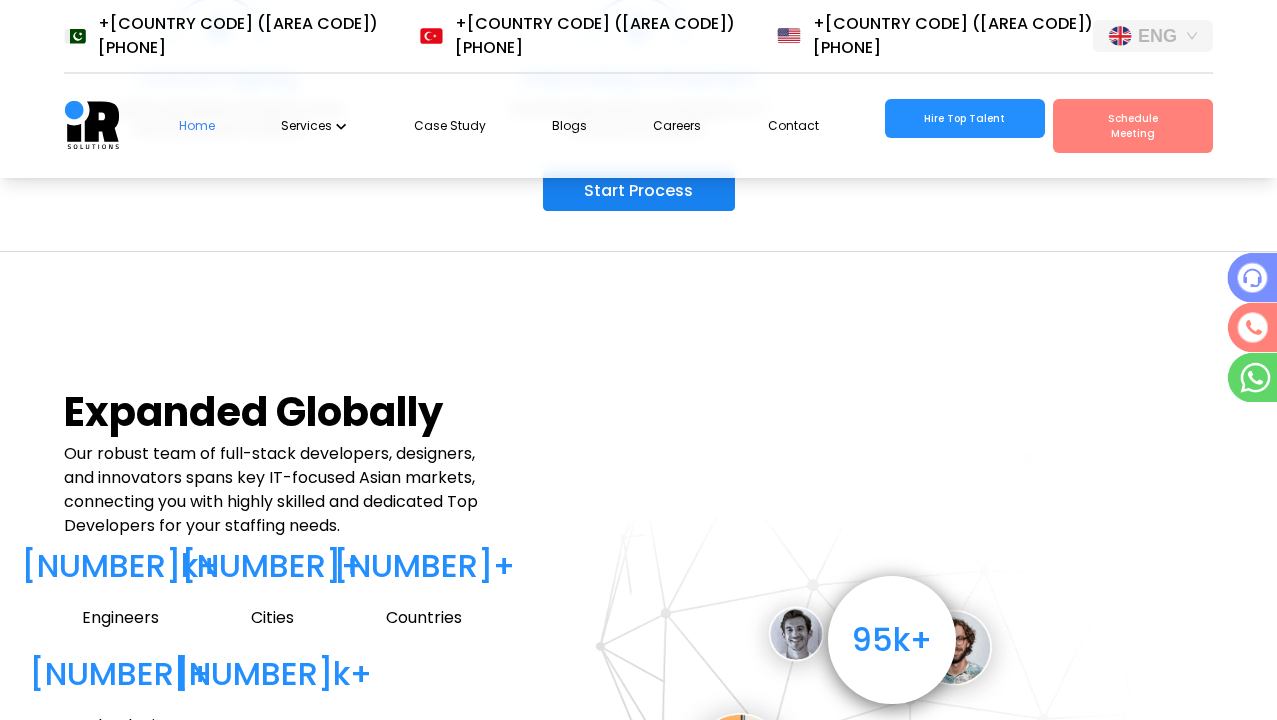 click on "Start Process" at bounding box center (639, 191) 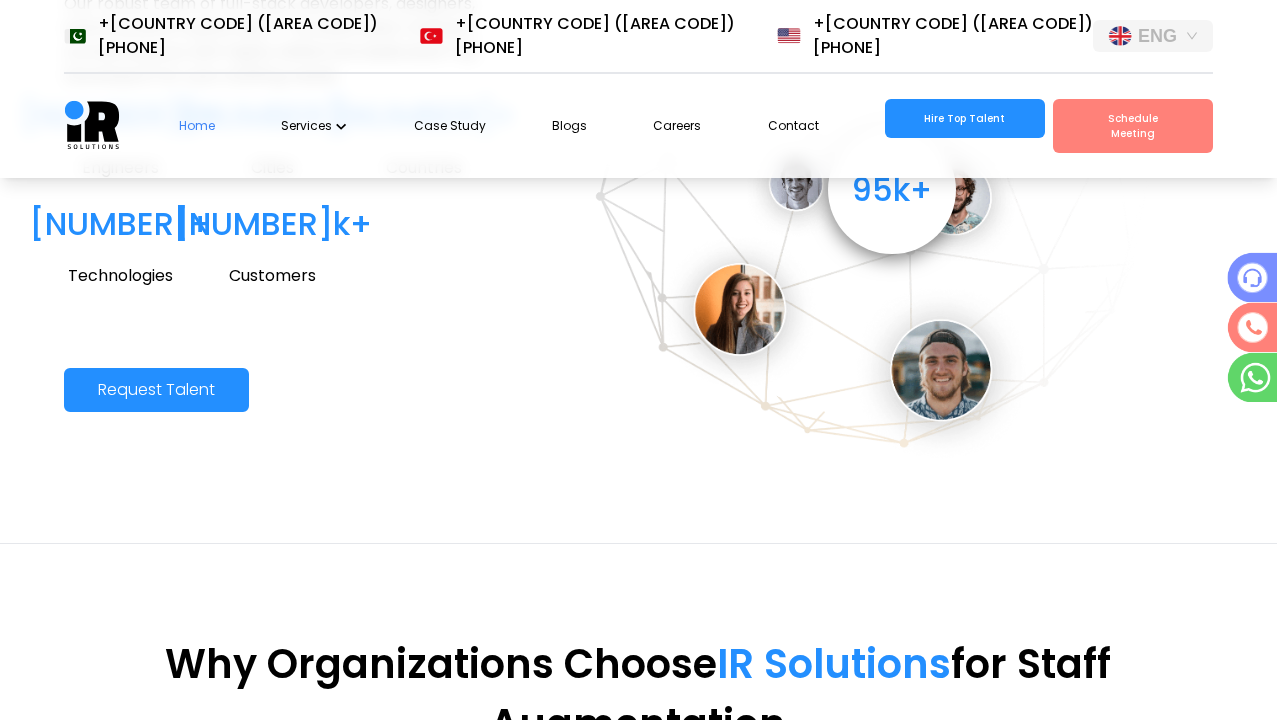 scroll, scrollTop: 2249, scrollLeft: 0, axis: vertical 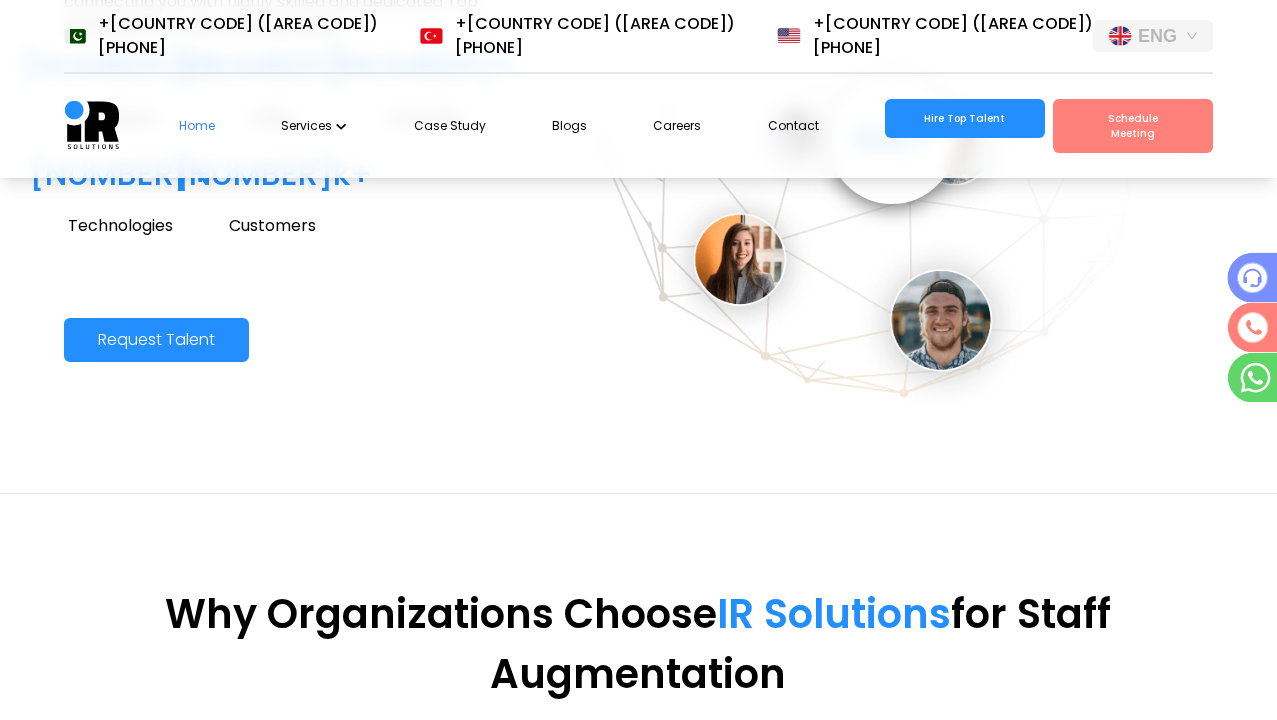 click on "Request Talent" at bounding box center (156, 340) 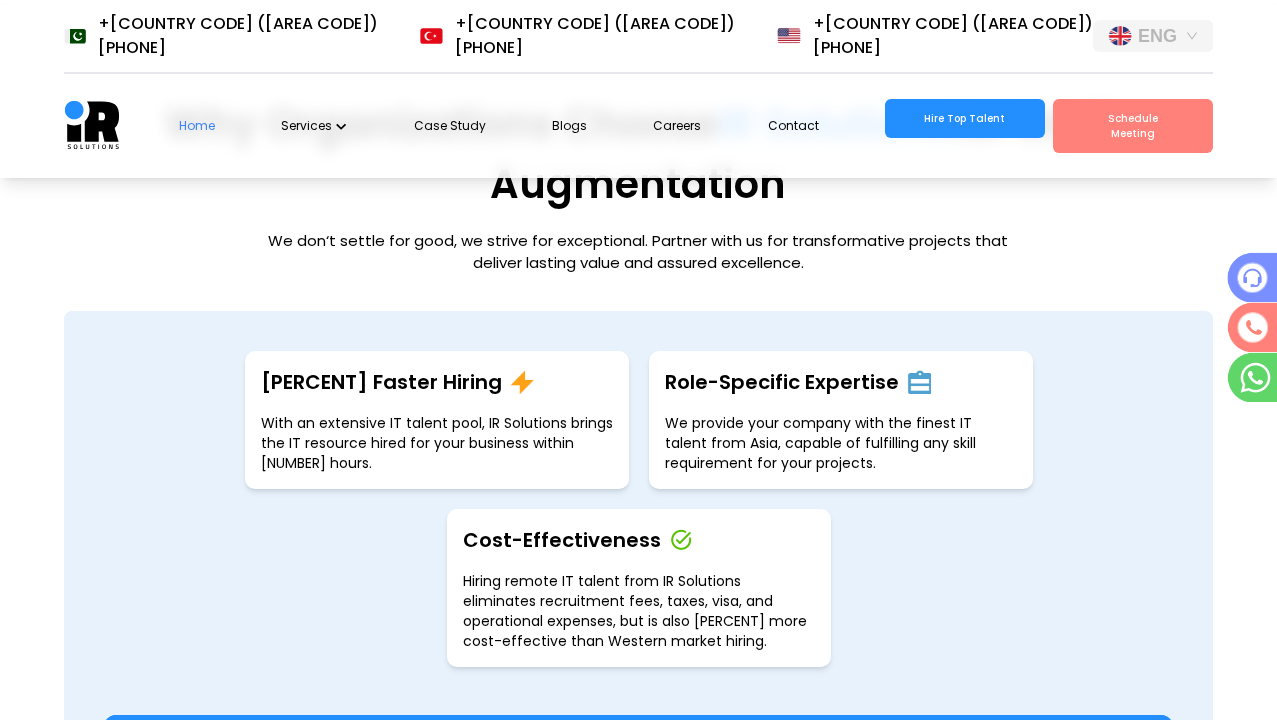 scroll, scrollTop: 2849, scrollLeft: 0, axis: vertical 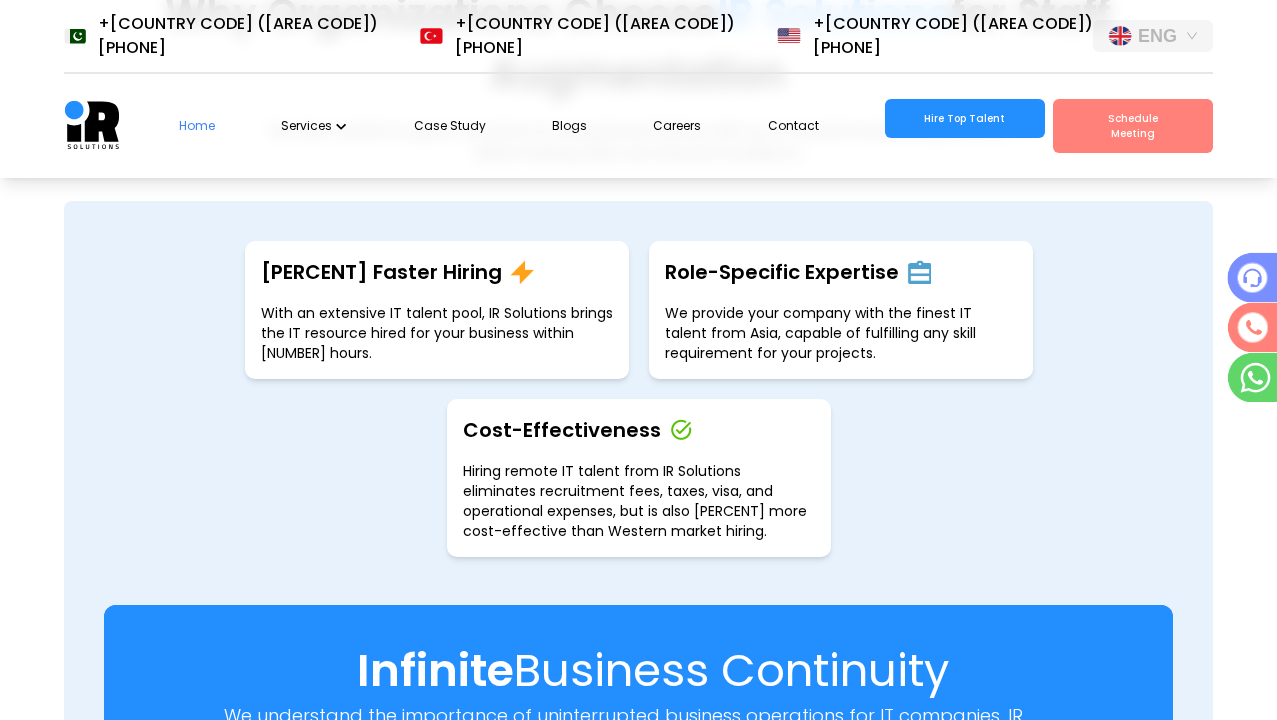 click on "[PERCENT] Faster Hiring With an extensive IT talent pool, IR Solutions brings the IT resource hired for your business within [NUMBER] hours." at bounding box center (437, 310) 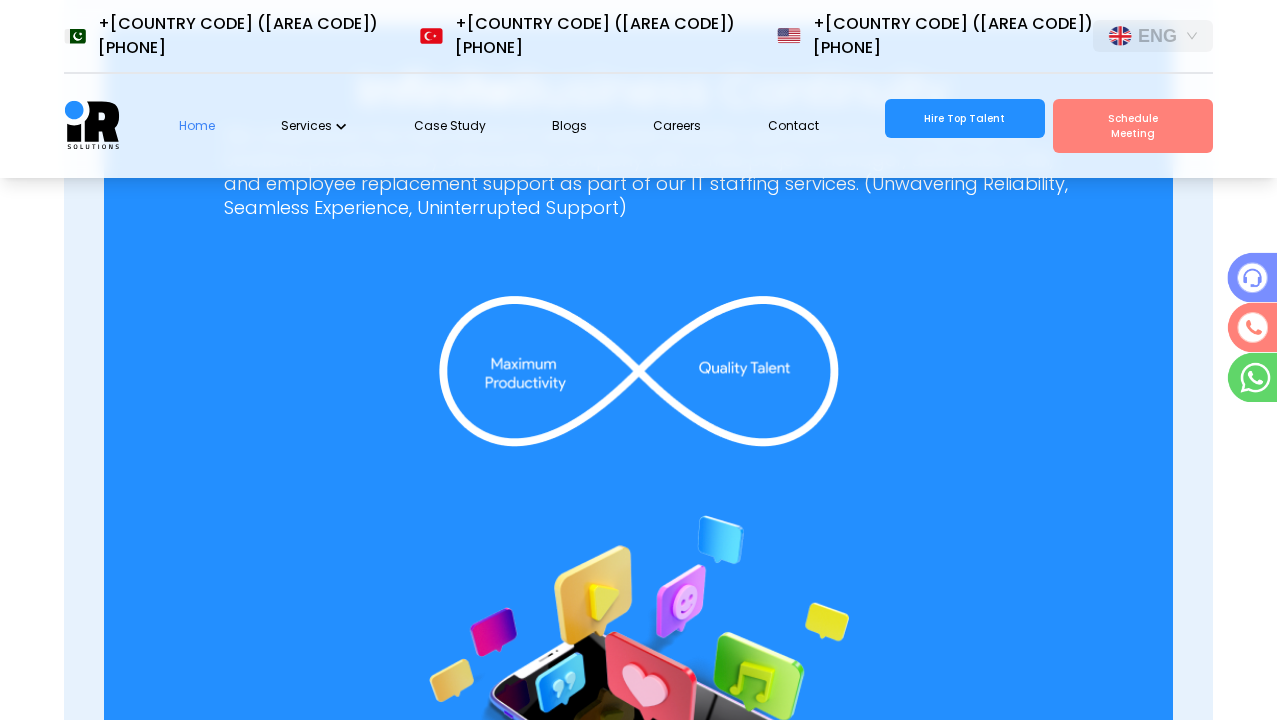 scroll, scrollTop: 3449, scrollLeft: 0, axis: vertical 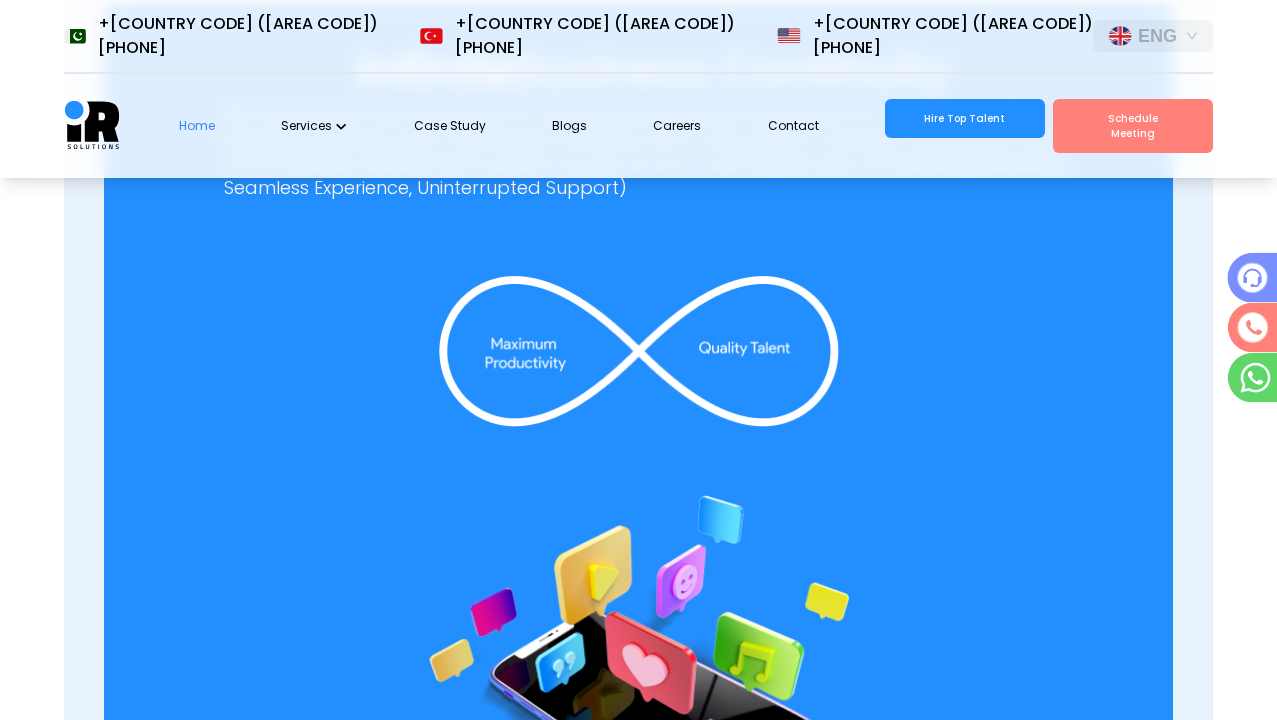 click at bounding box center [639, 351] 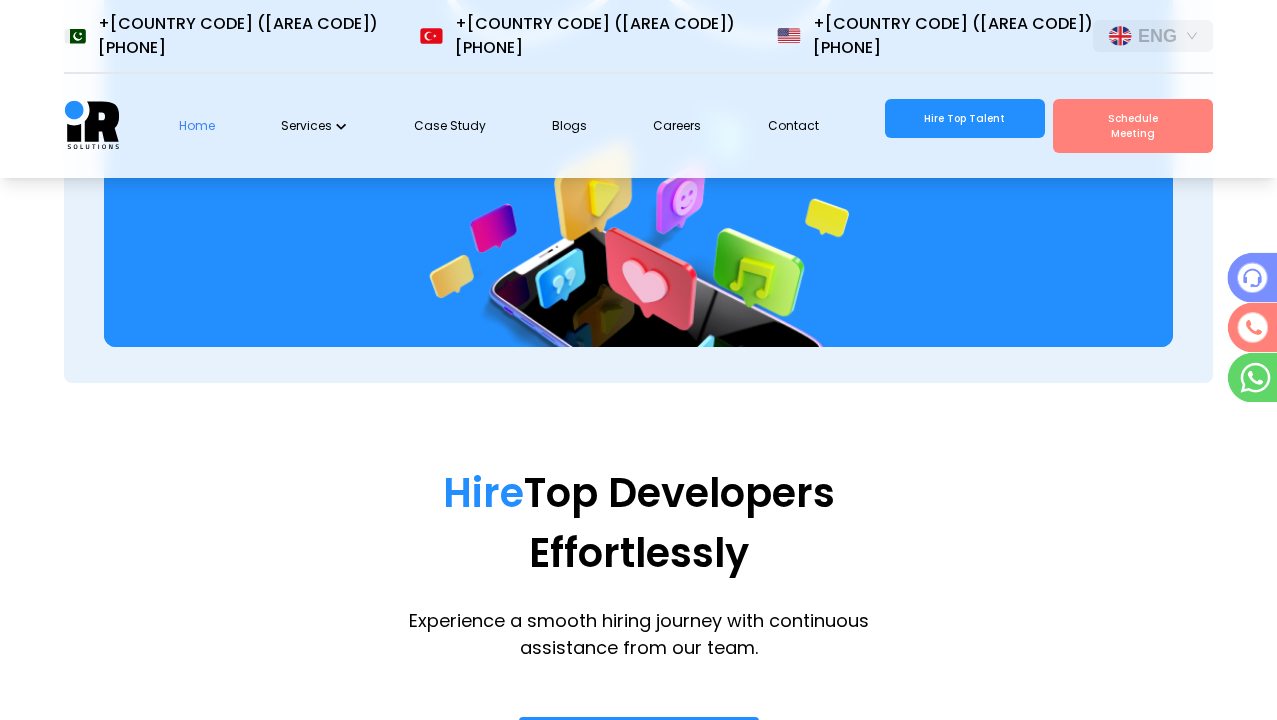 scroll, scrollTop: 3849, scrollLeft: 0, axis: vertical 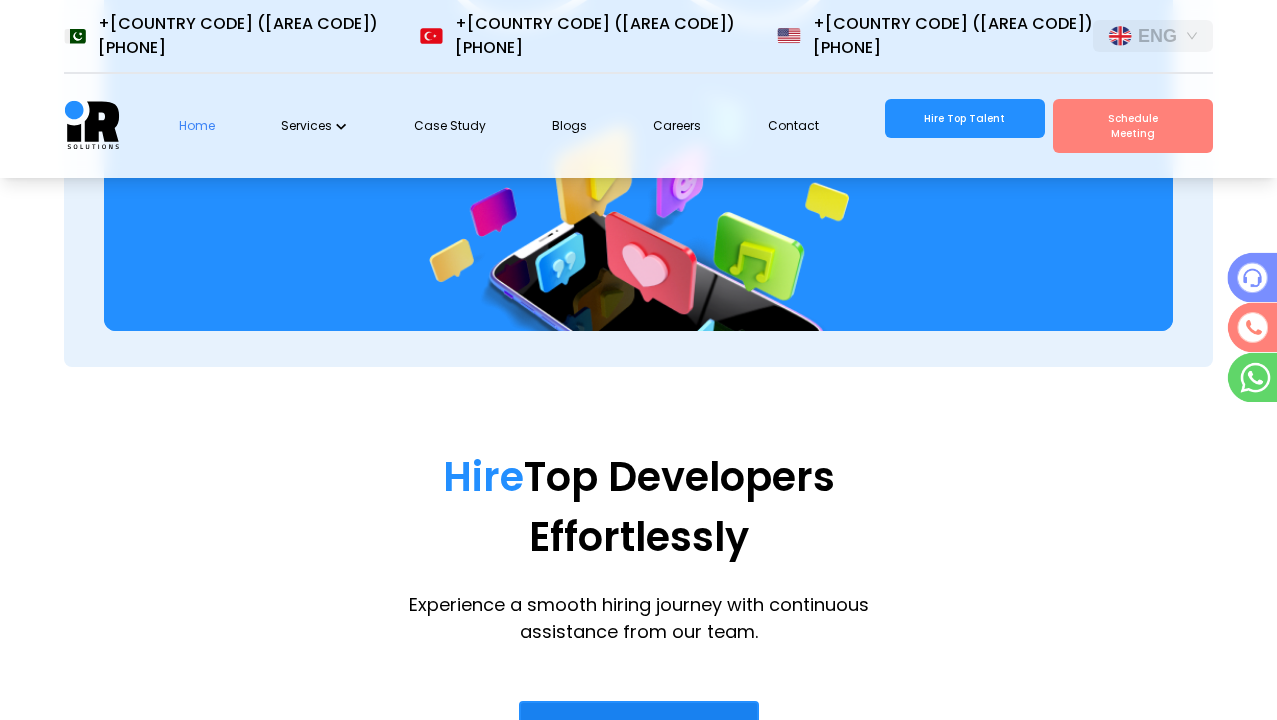 click on "Hire Developers" at bounding box center (639, 729) 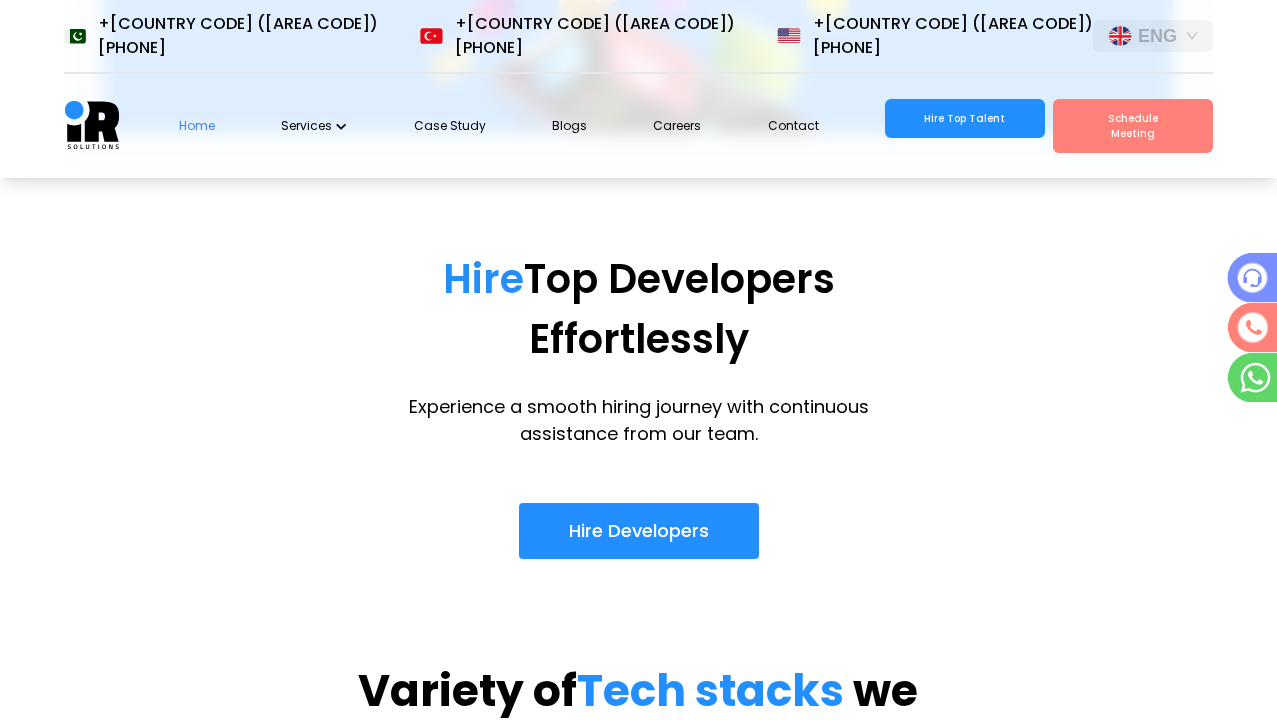 scroll, scrollTop: 4148, scrollLeft: 0, axis: vertical 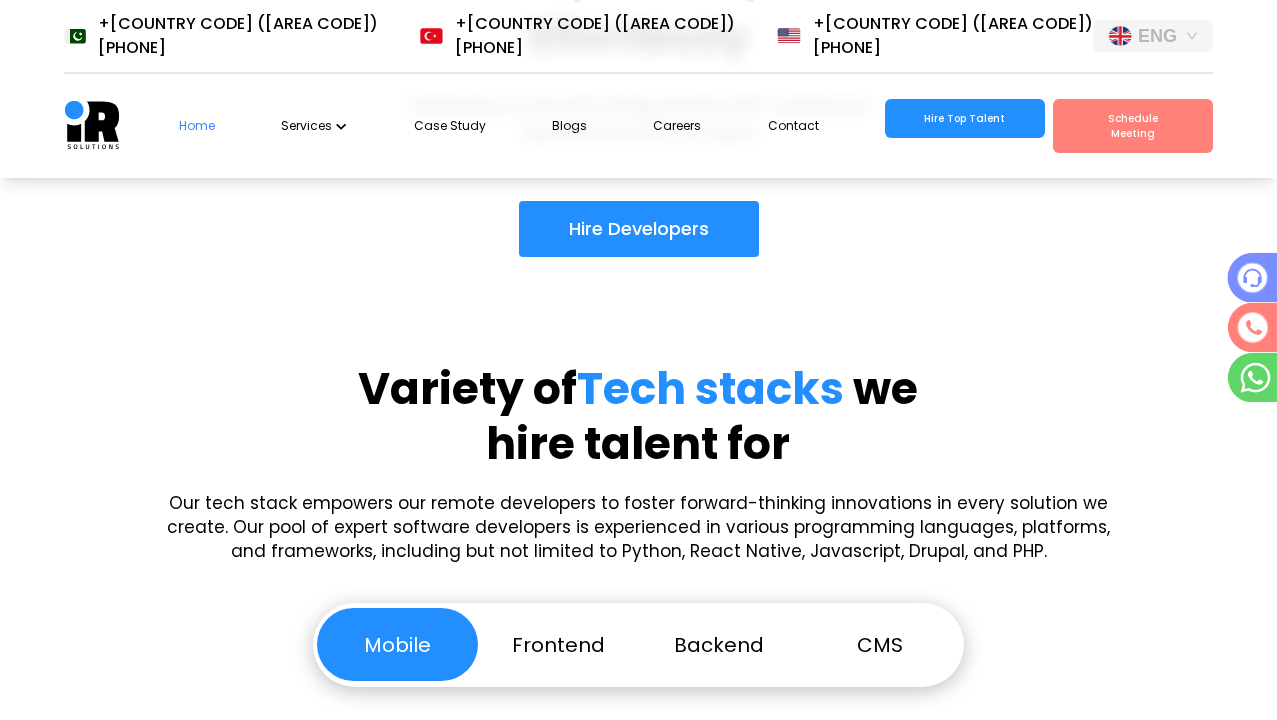 click on "Frontend" at bounding box center (558, 644) 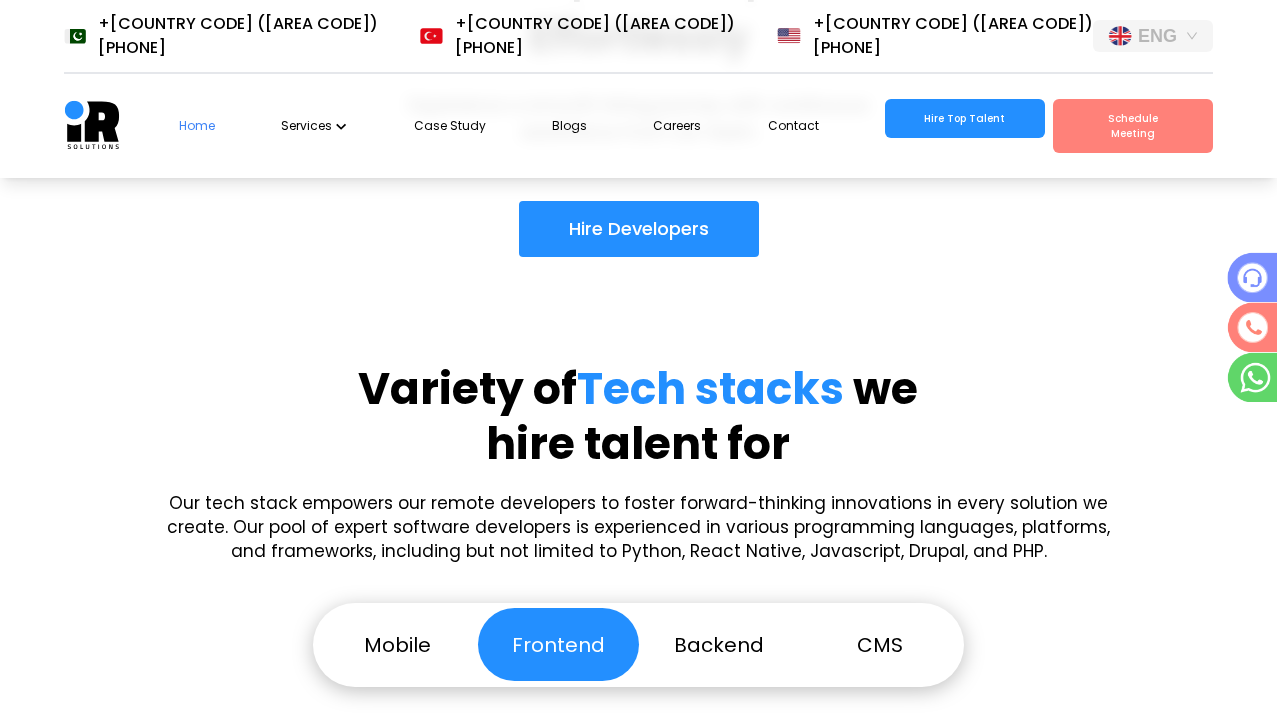 click on "Backend" at bounding box center (719, 644) 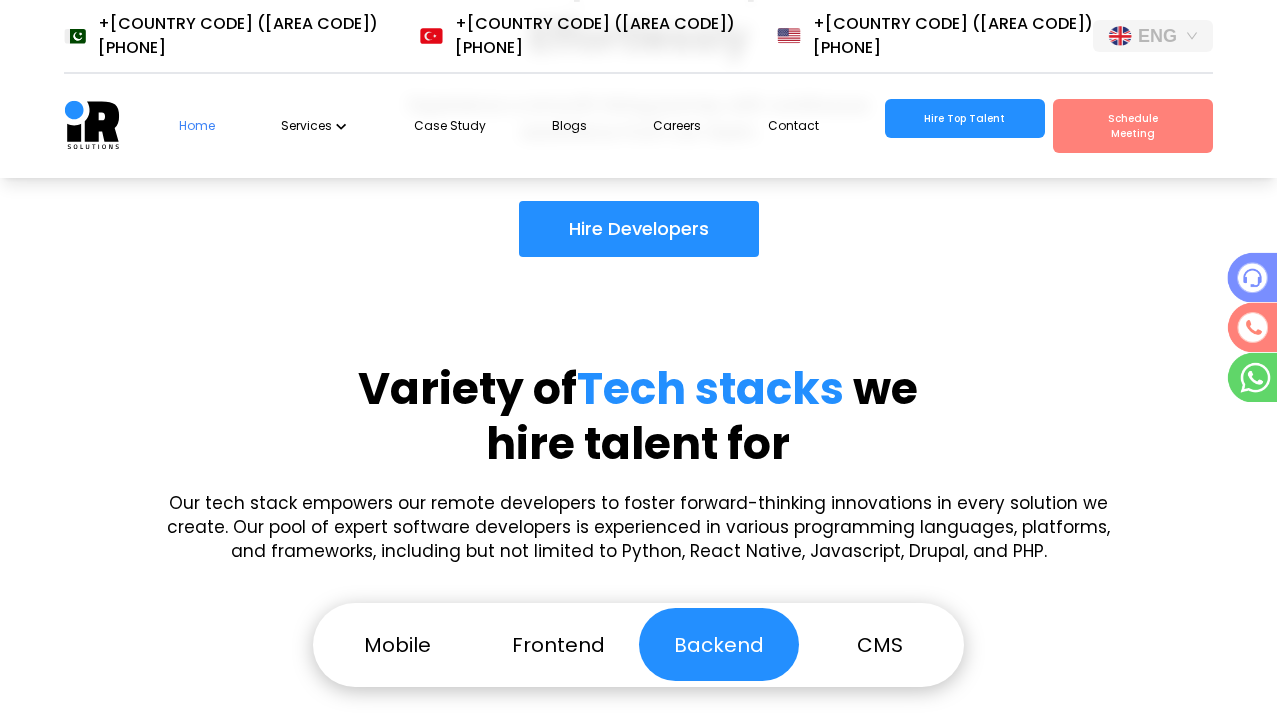 click on "CMS" at bounding box center [879, 644] 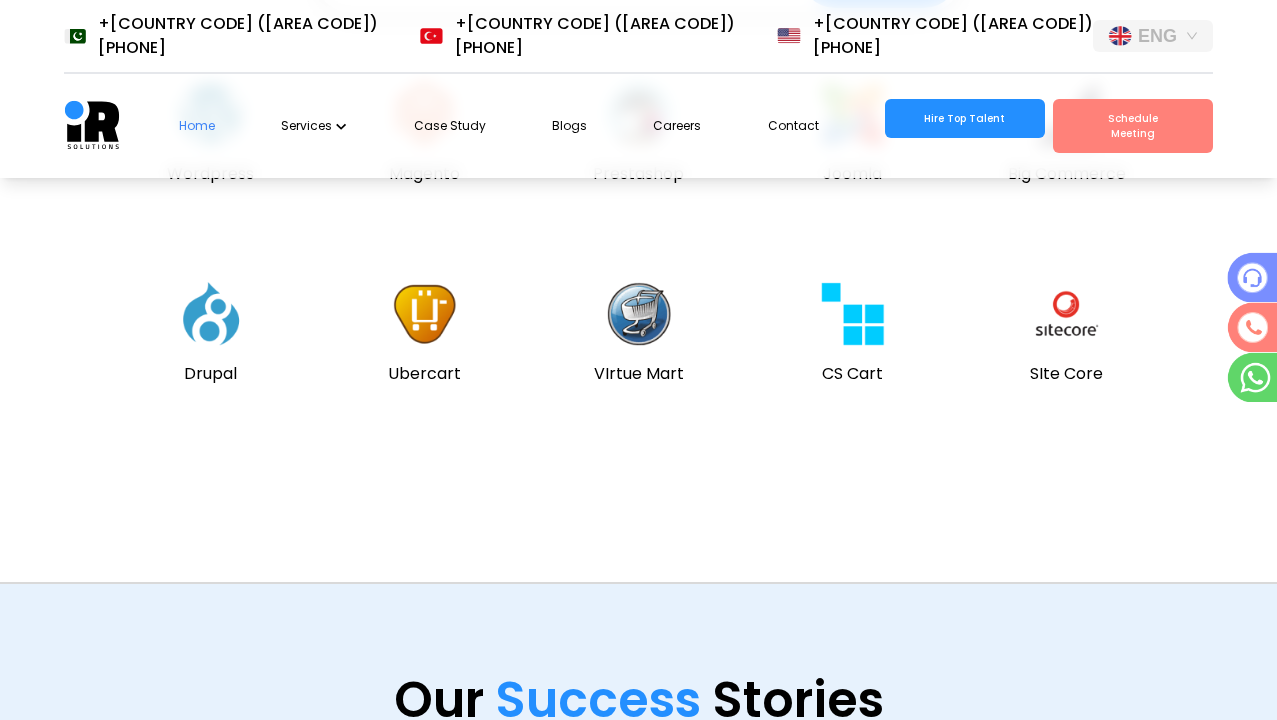 scroll, scrollTop: 5148, scrollLeft: 0, axis: vertical 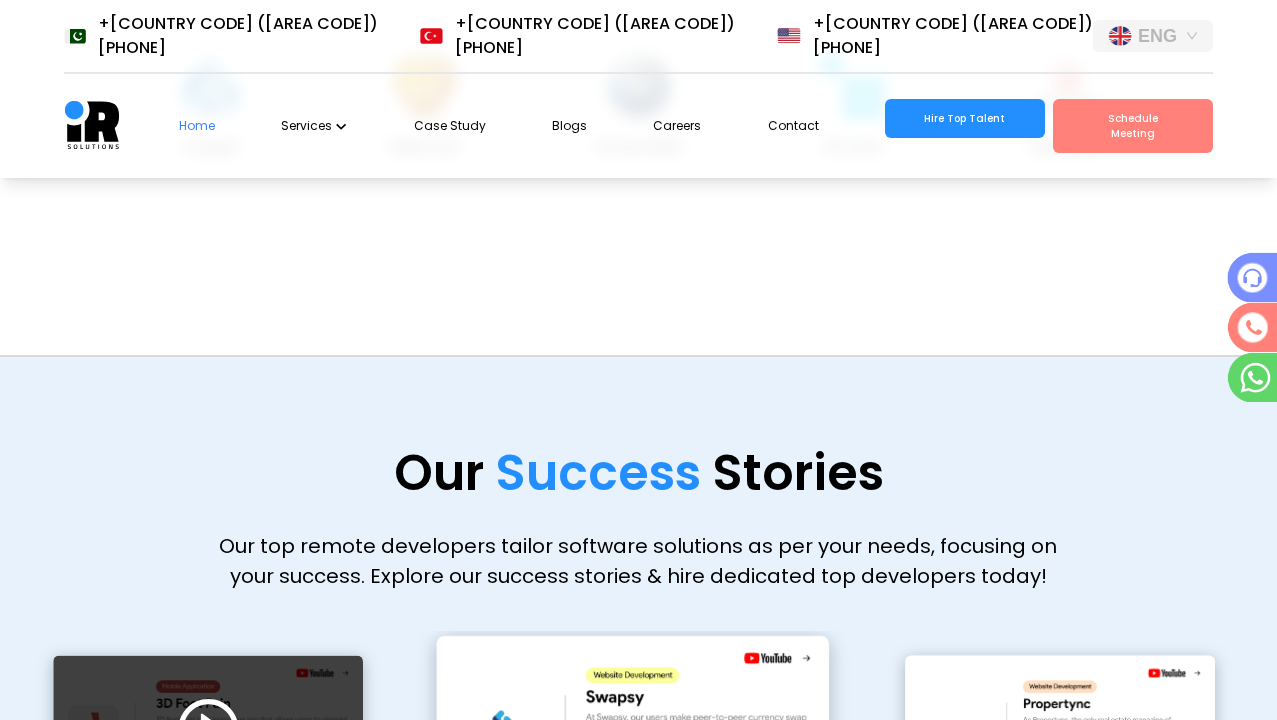 click at bounding box center (208, 728) 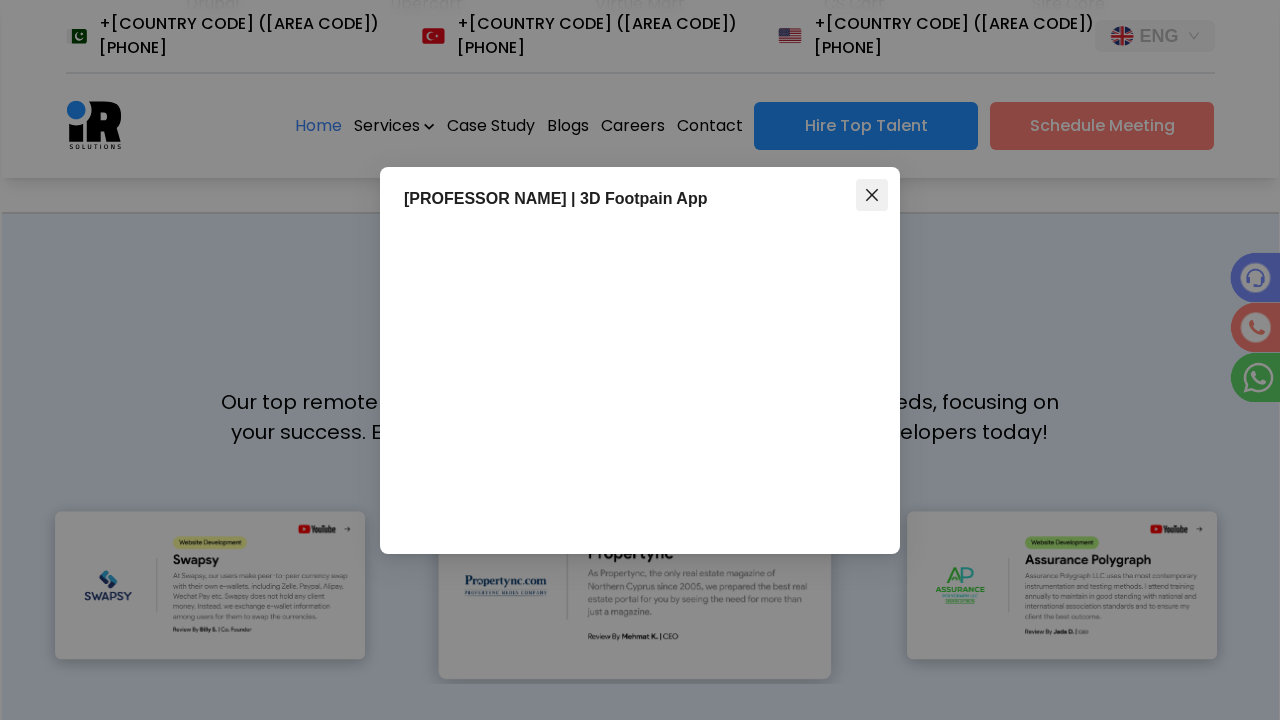 click at bounding box center [872, 195] 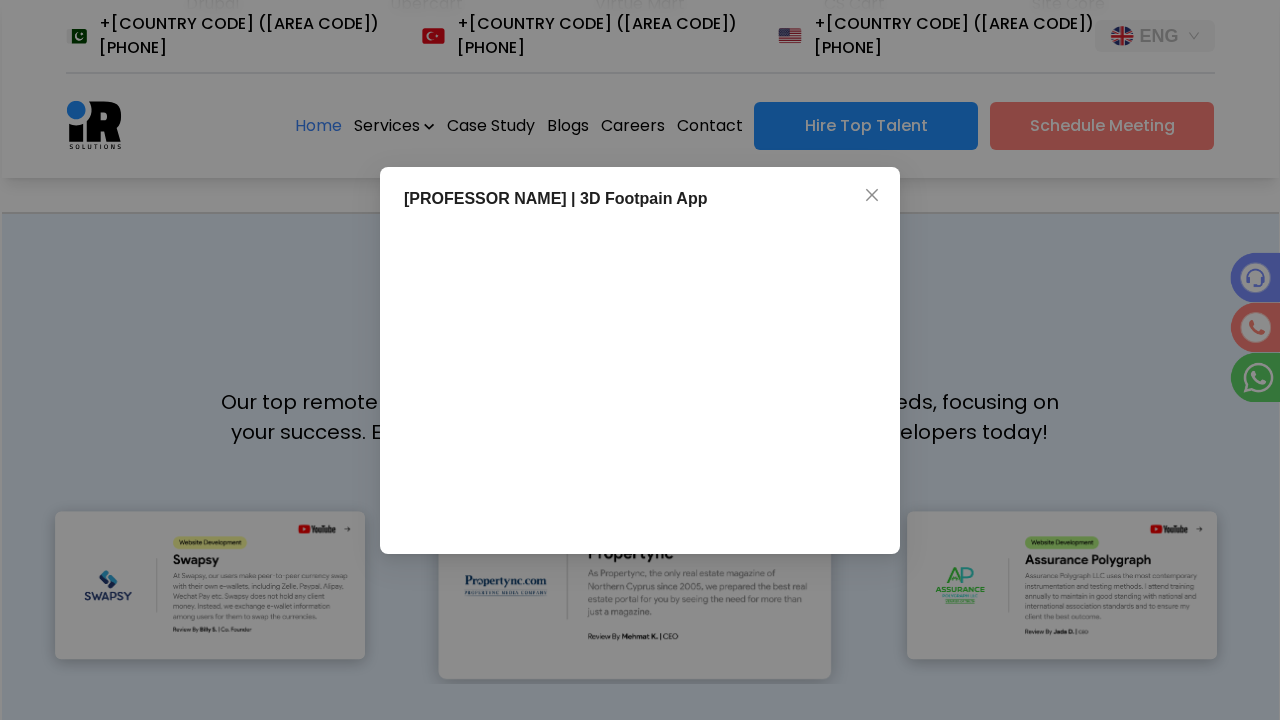 click at bounding box center (872, 194) 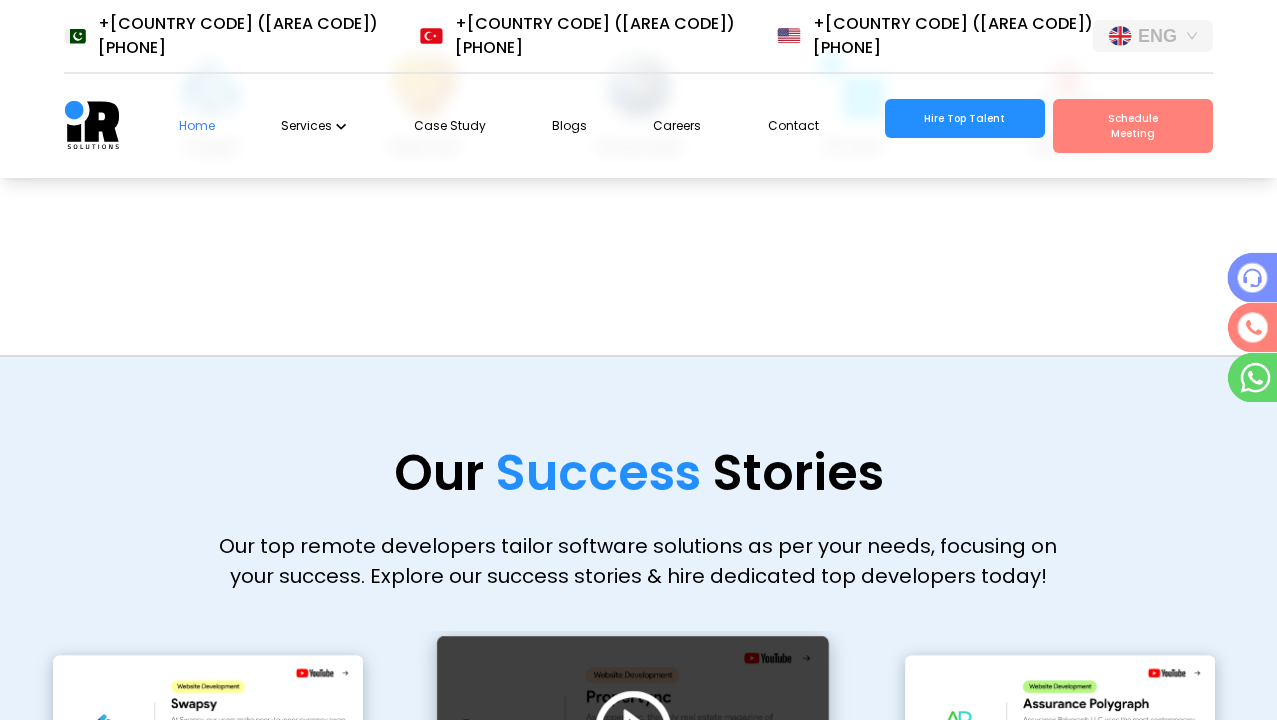 click at bounding box center (633, 728) 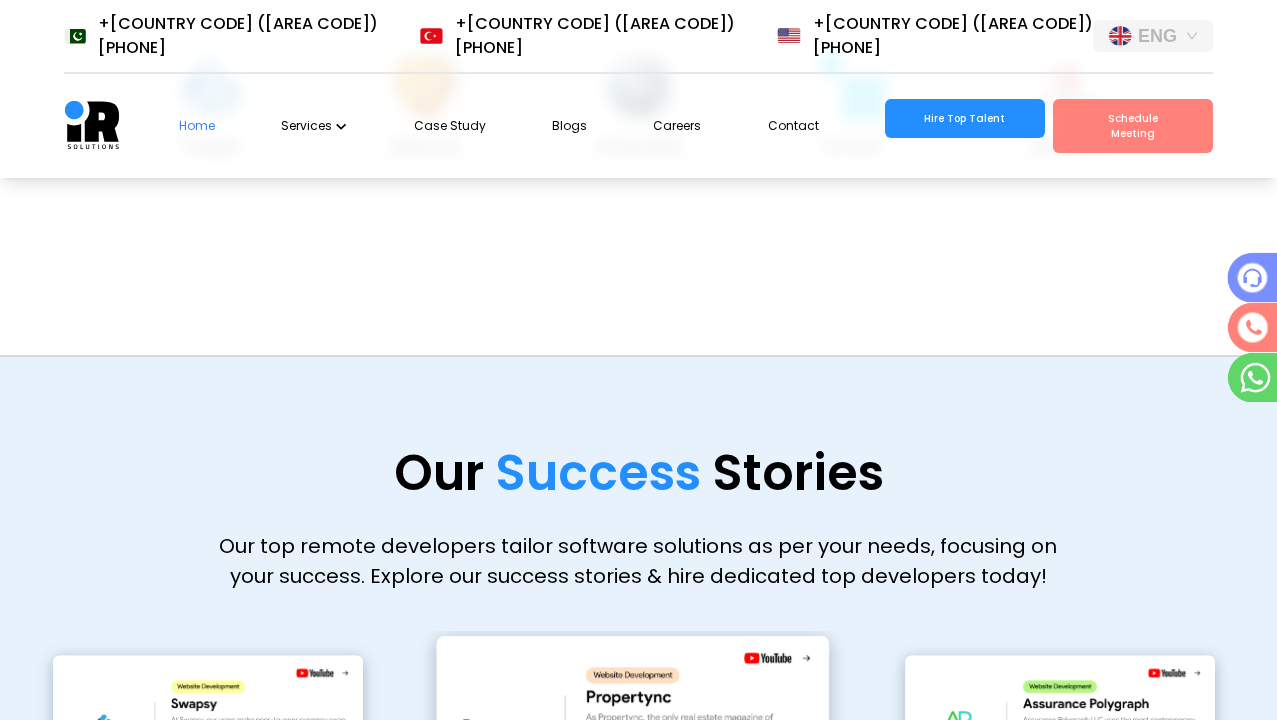 click at bounding box center [633, 729] 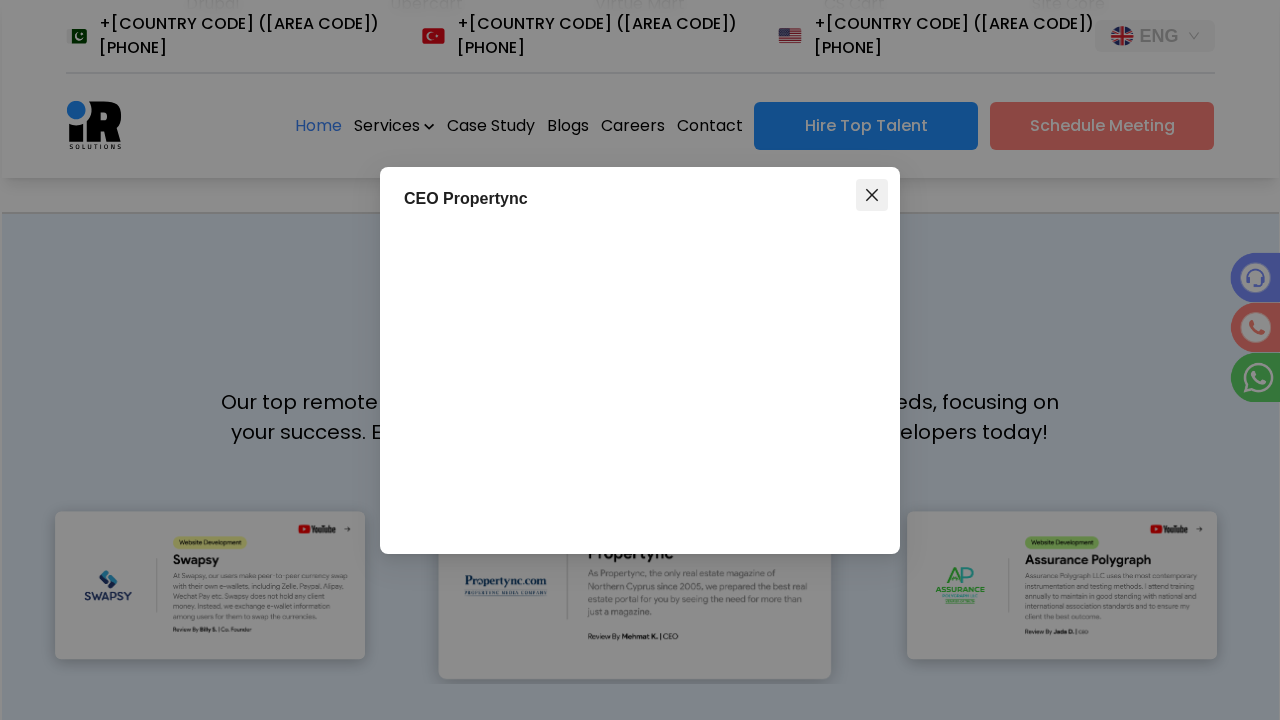 click at bounding box center [872, 194] 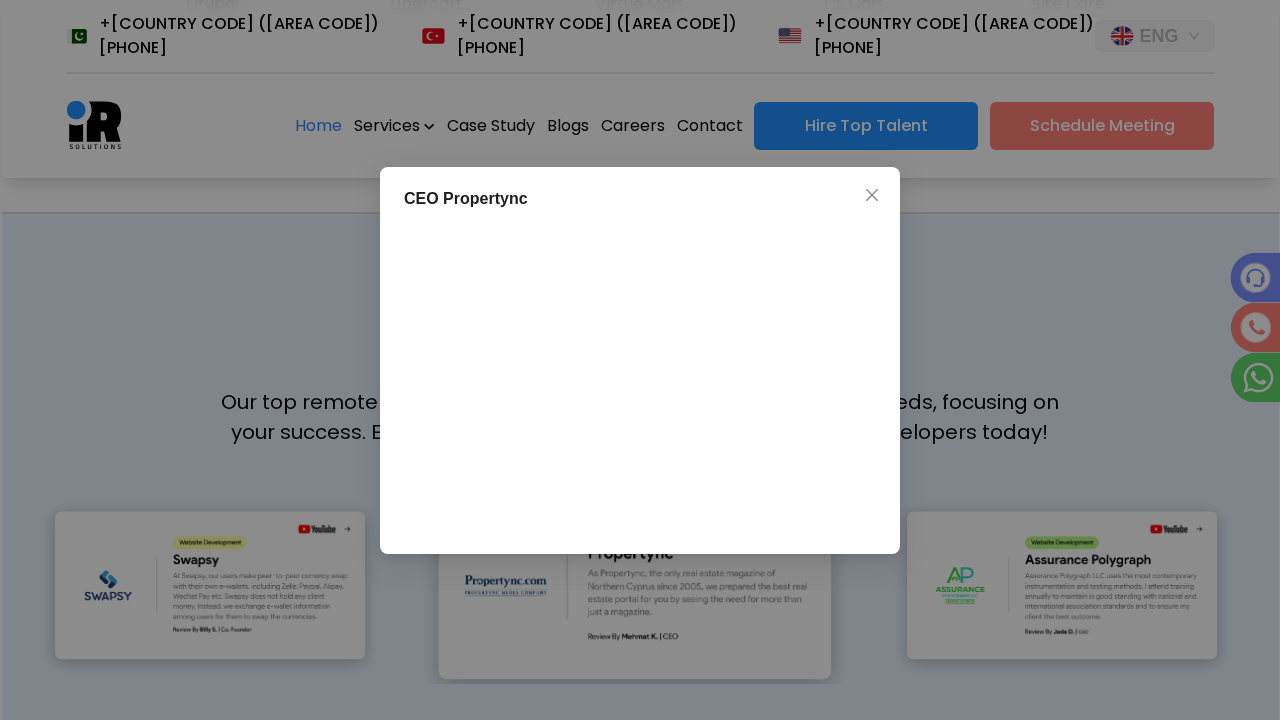 click at bounding box center (872, 194) 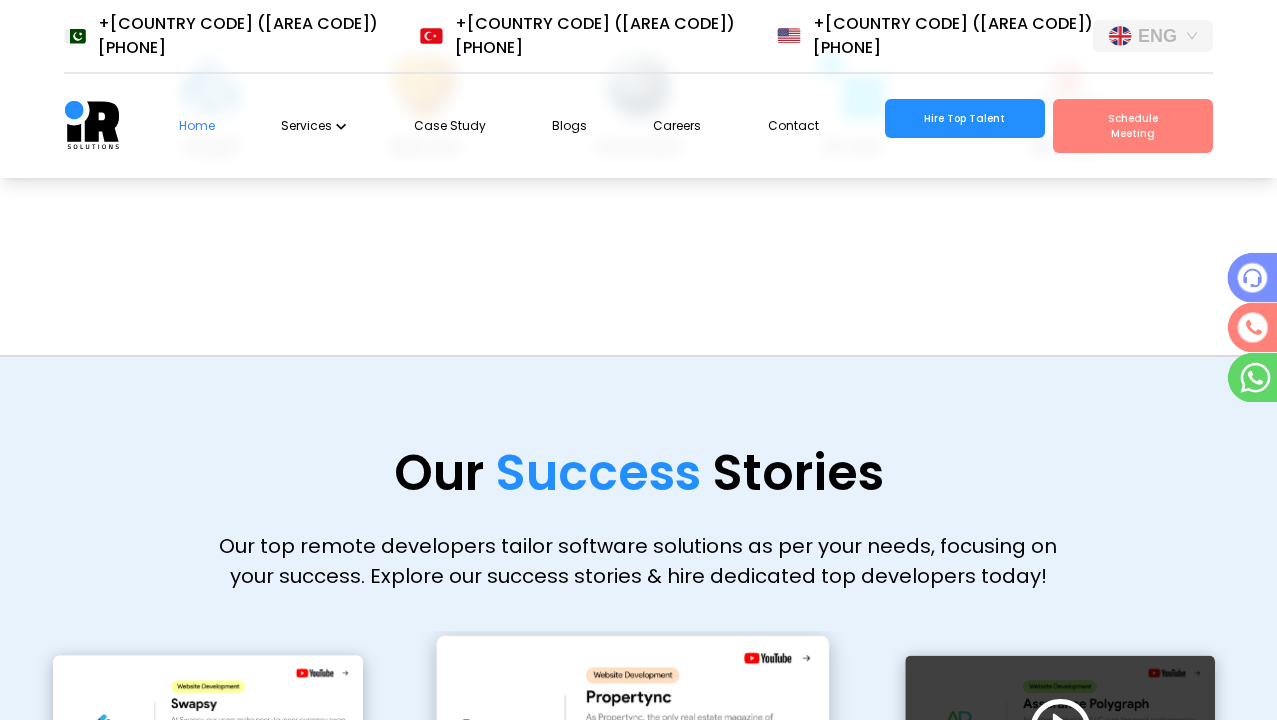 click at bounding box center [1060, 728] 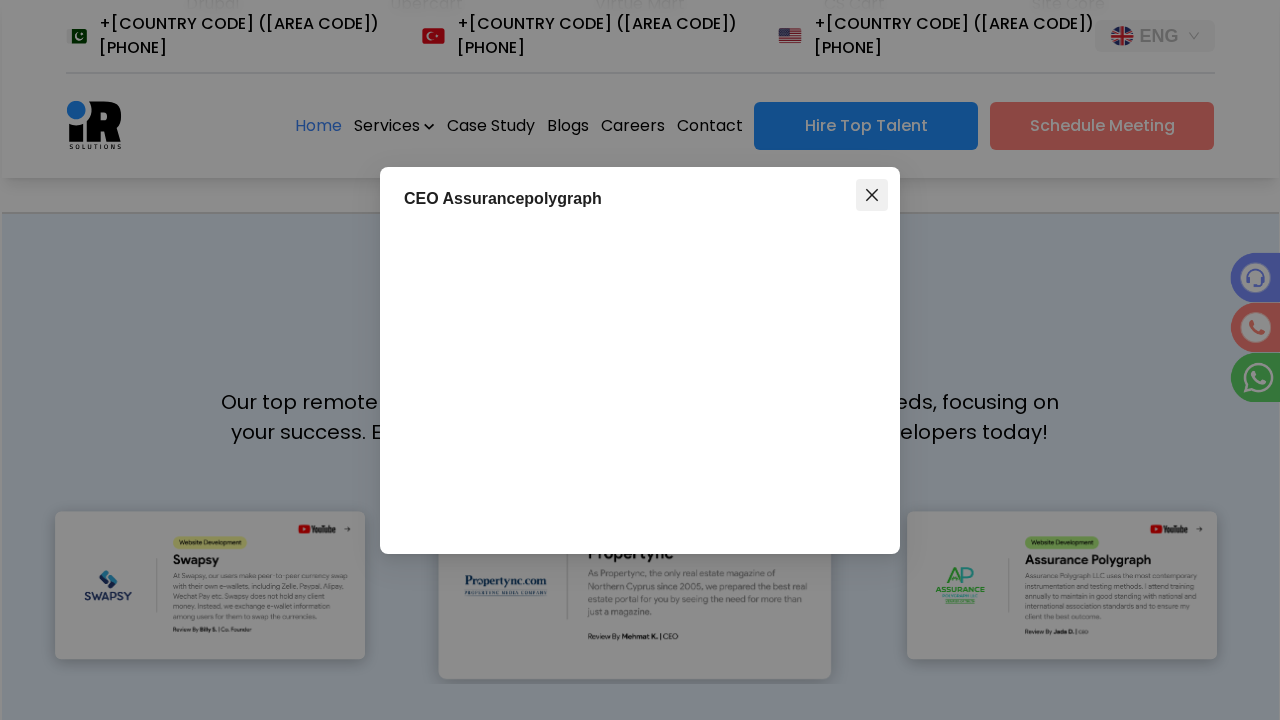 click at bounding box center (872, 195) 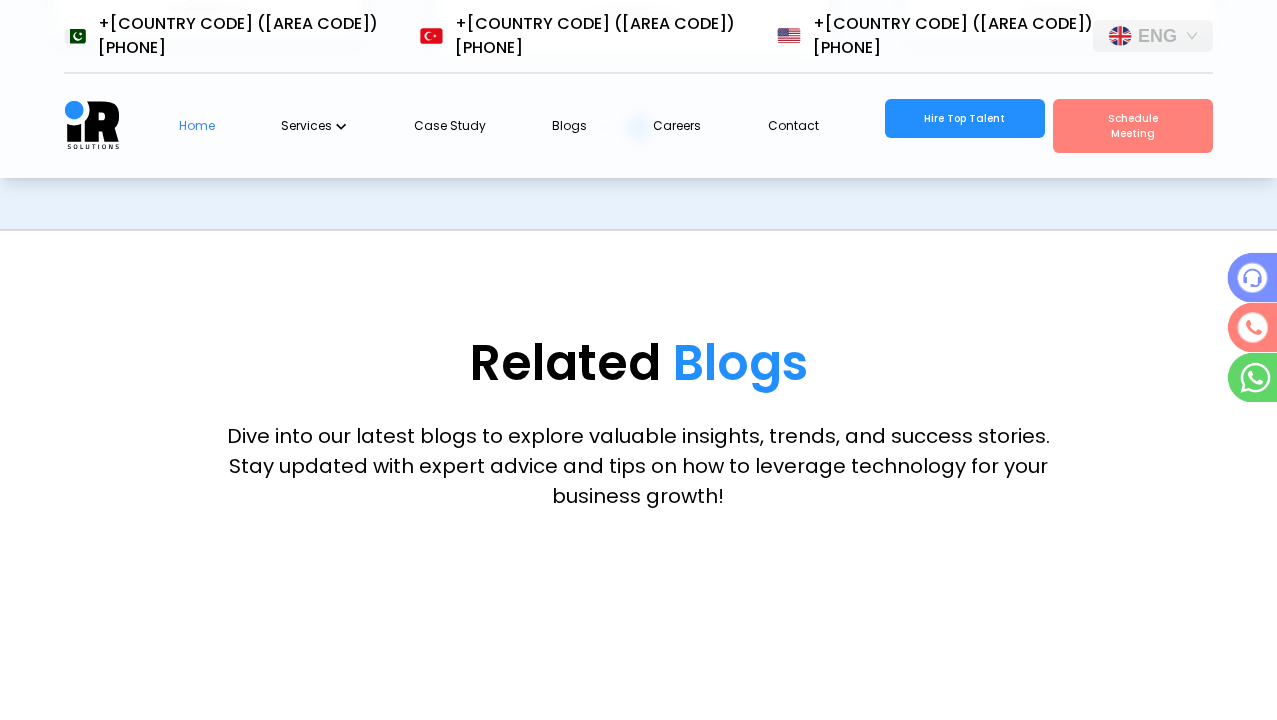 scroll, scrollTop: 6049, scrollLeft: 0, axis: vertical 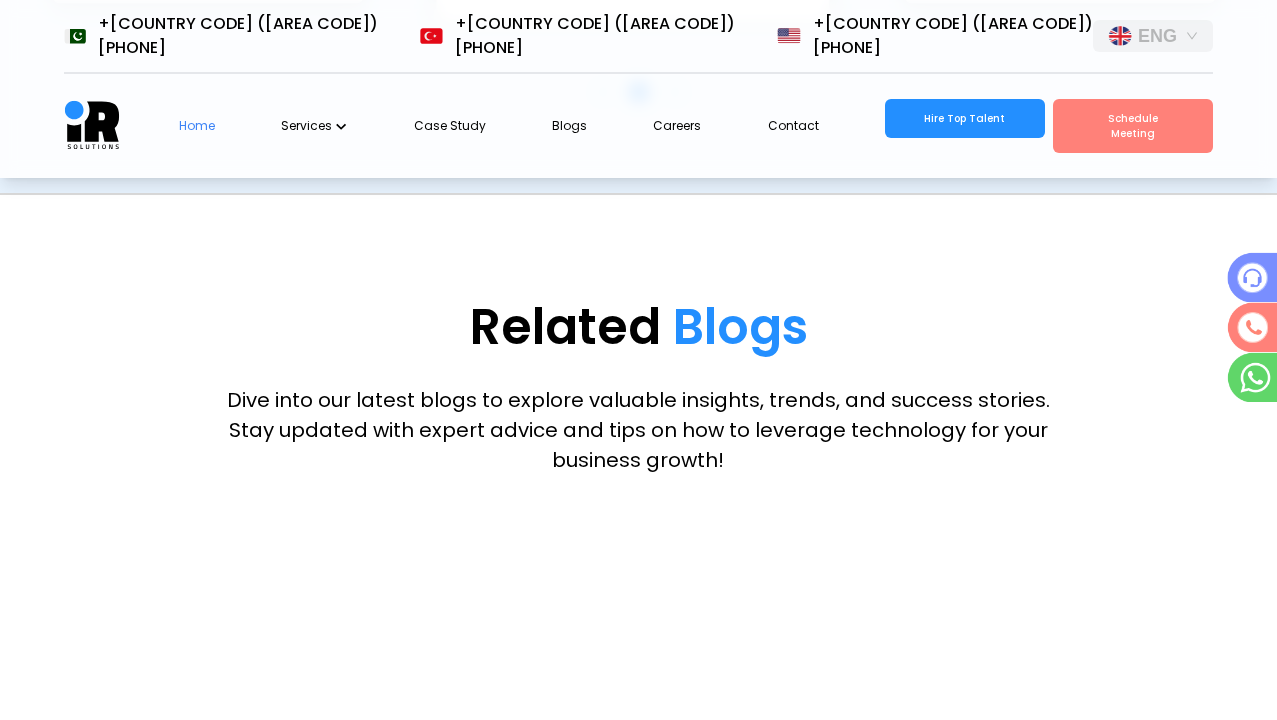 click at bounding box center [639, 642] 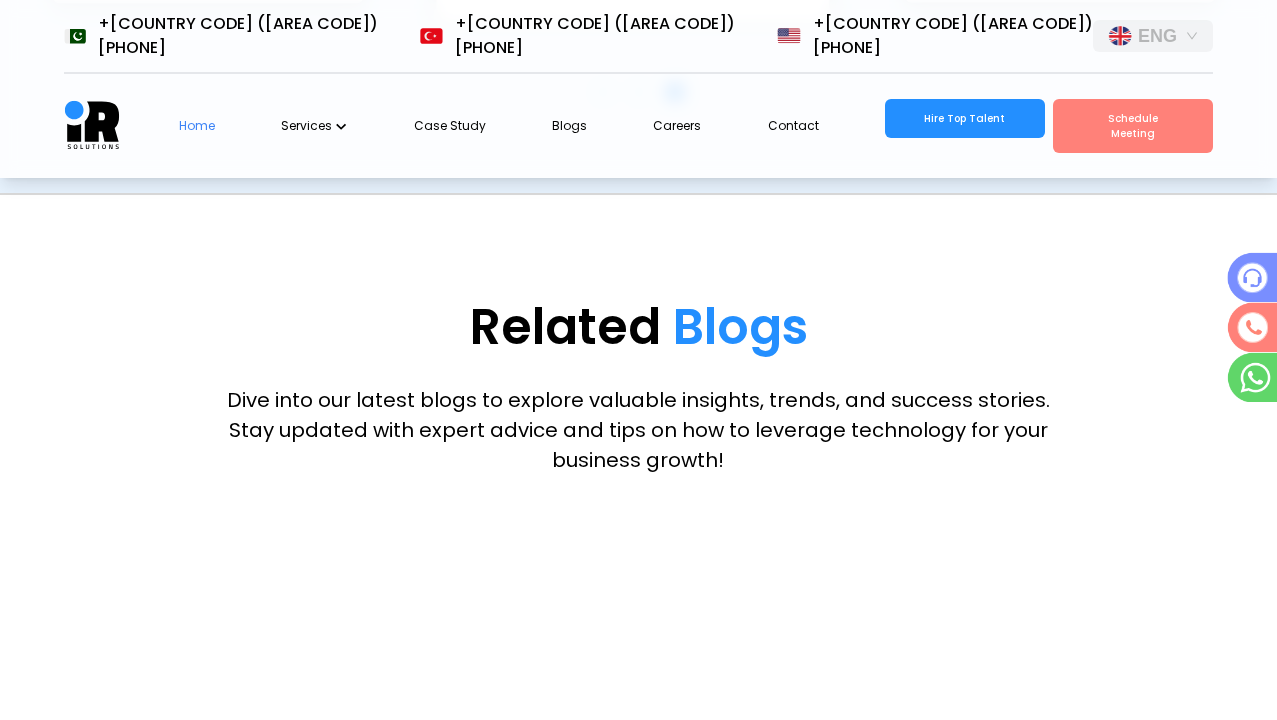 scroll, scrollTop: 0, scrollLeft: 36, axis: horizontal 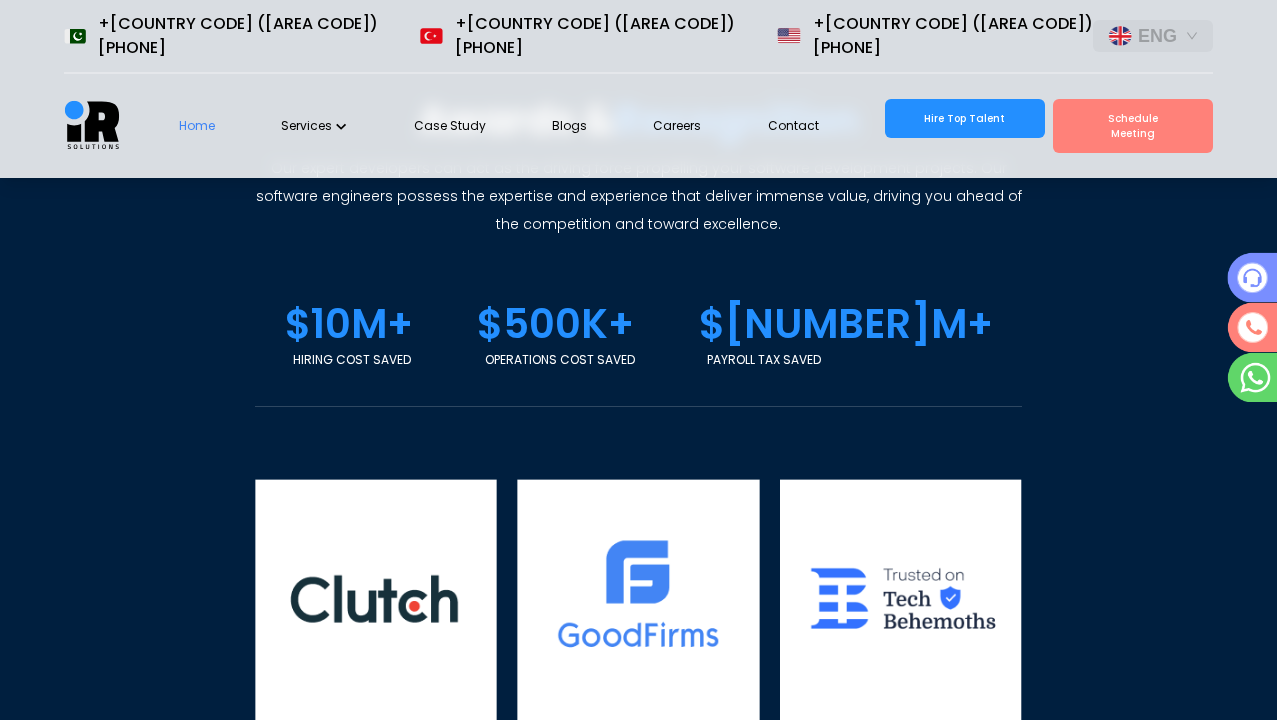 click at bounding box center (376, 600) 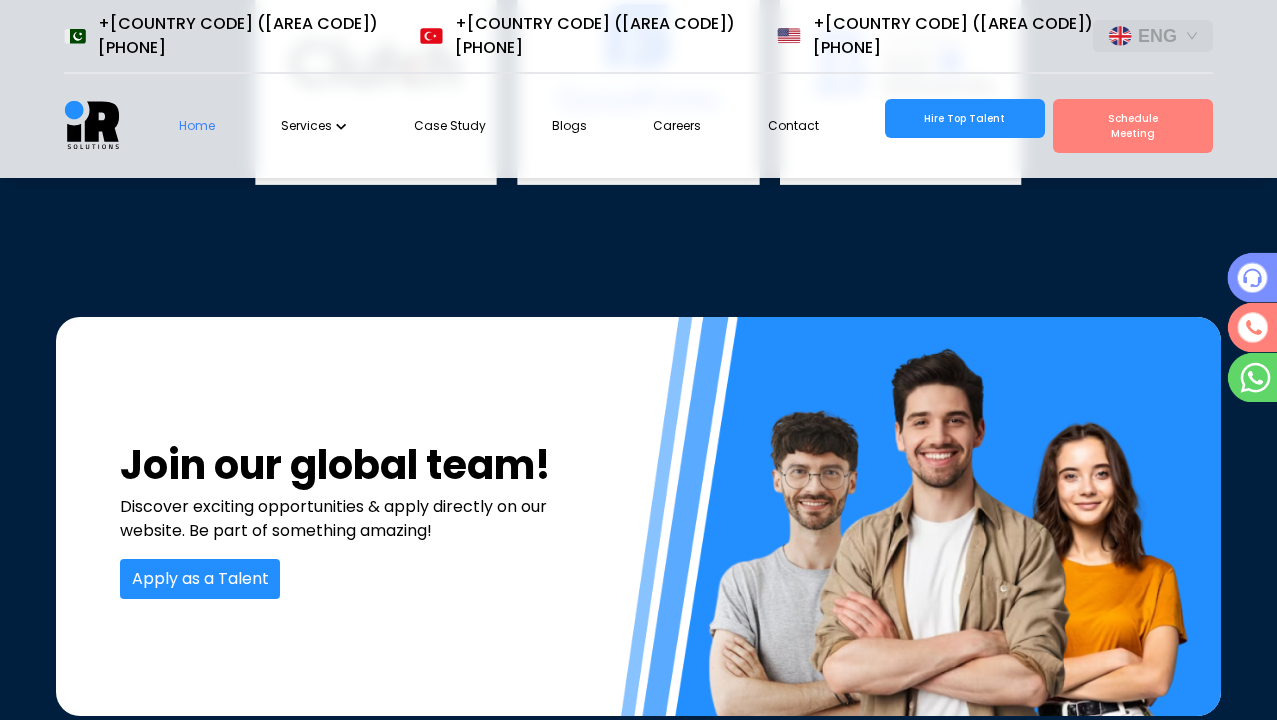 scroll, scrollTop: 7649, scrollLeft: 0, axis: vertical 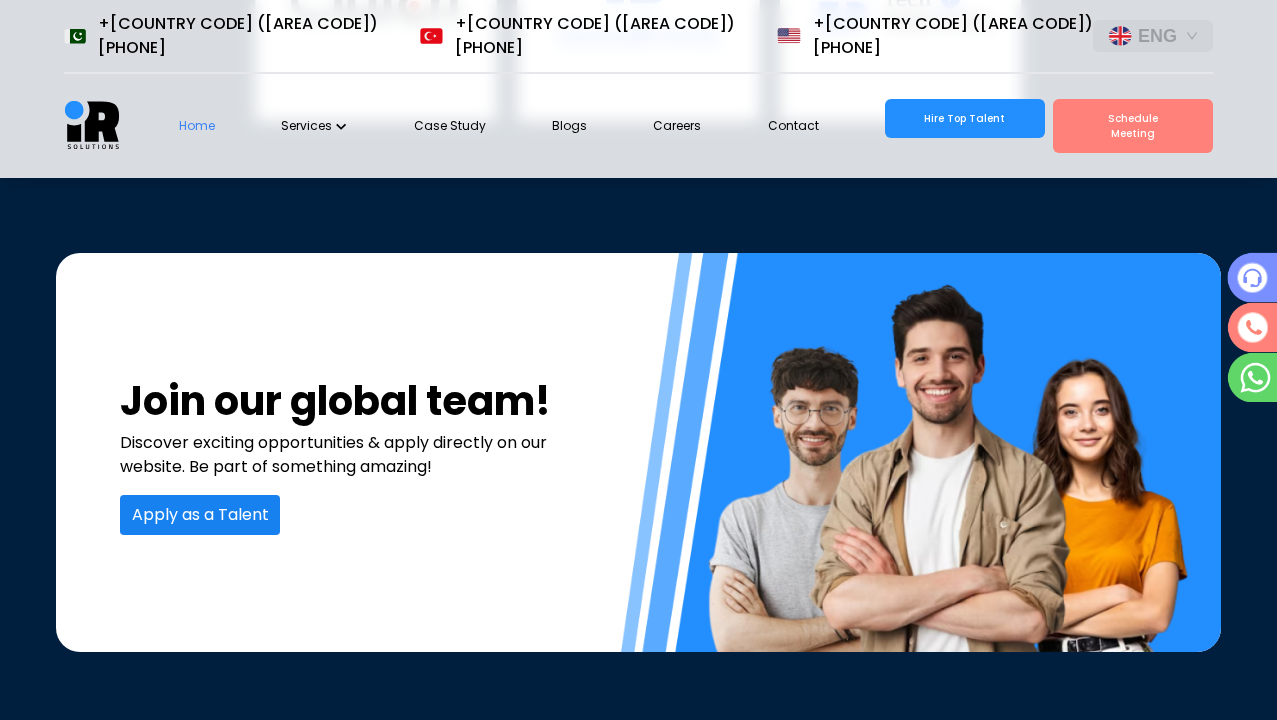 click on "Apply as a Talent" at bounding box center [200, 515] 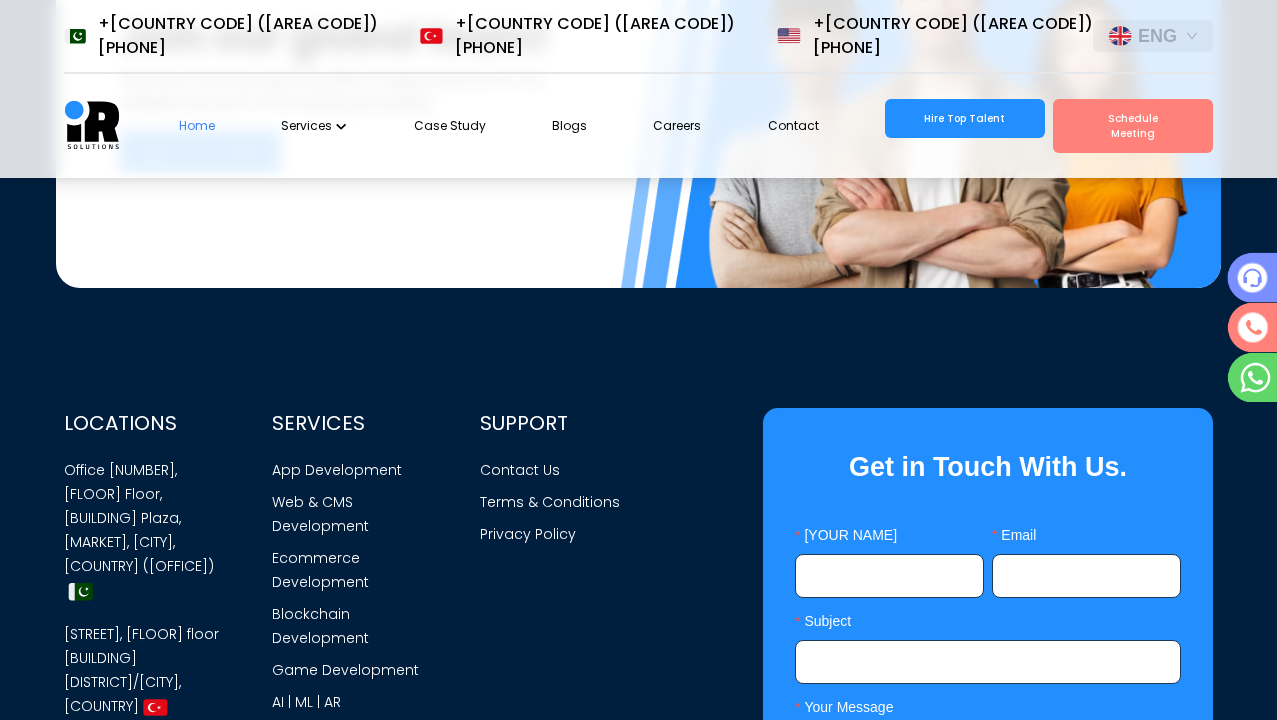 scroll, scrollTop: 8049, scrollLeft: 0, axis: vertical 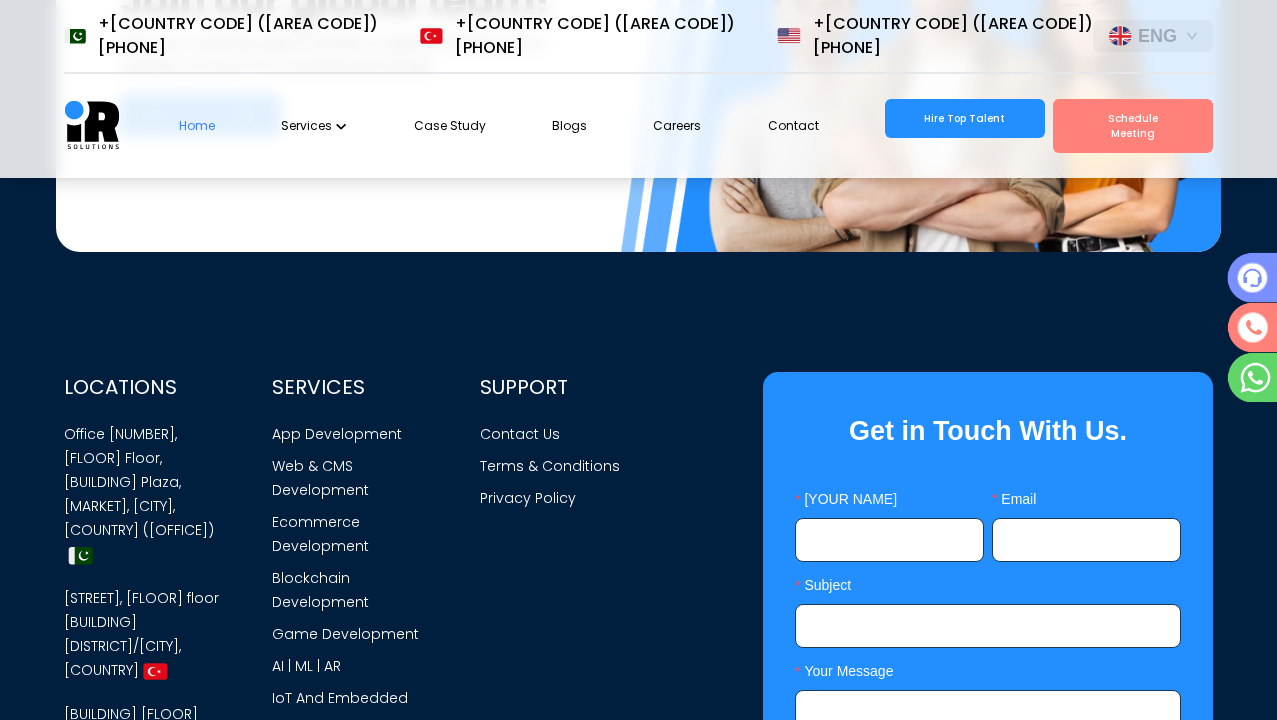 click on "Office [NUMBER], [FLOOR] Floor, [BUILDING] Plaza, [MARKET], [CITY], [COUNTRY] ([OFFICE])" at bounding box center [144, 504] 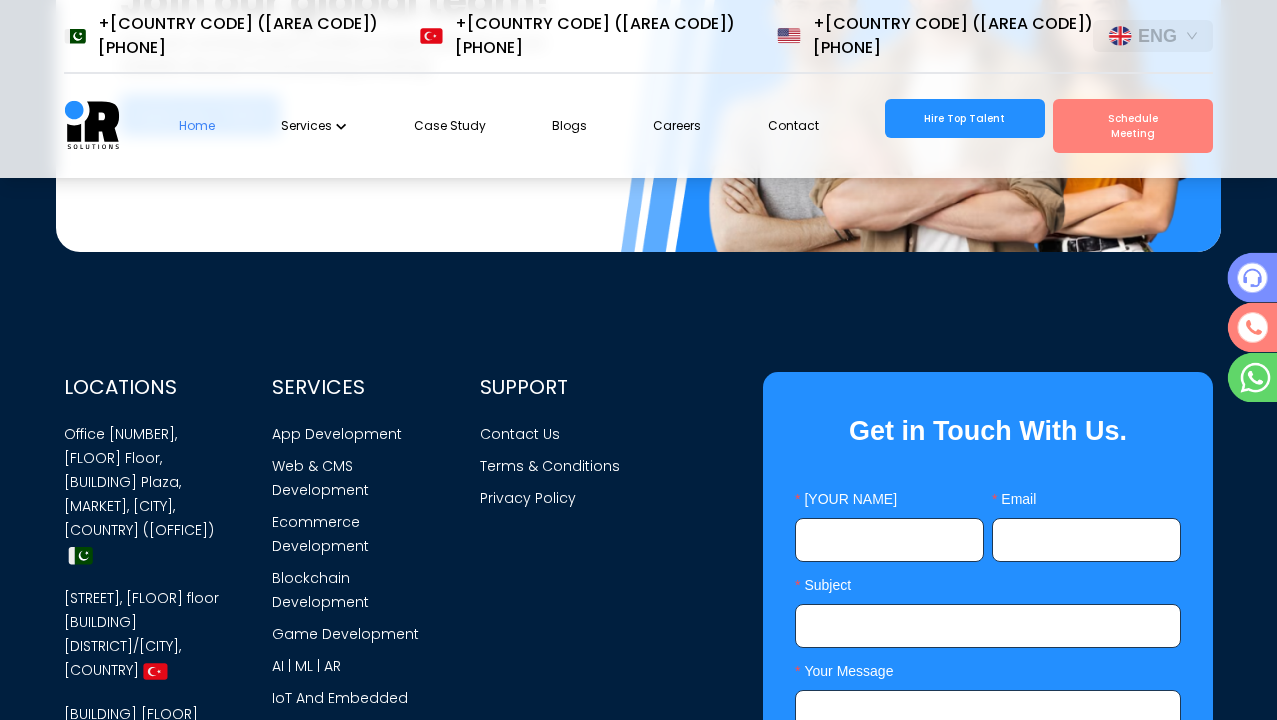scroll, scrollTop: 0, scrollLeft: 36, axis: horizontal 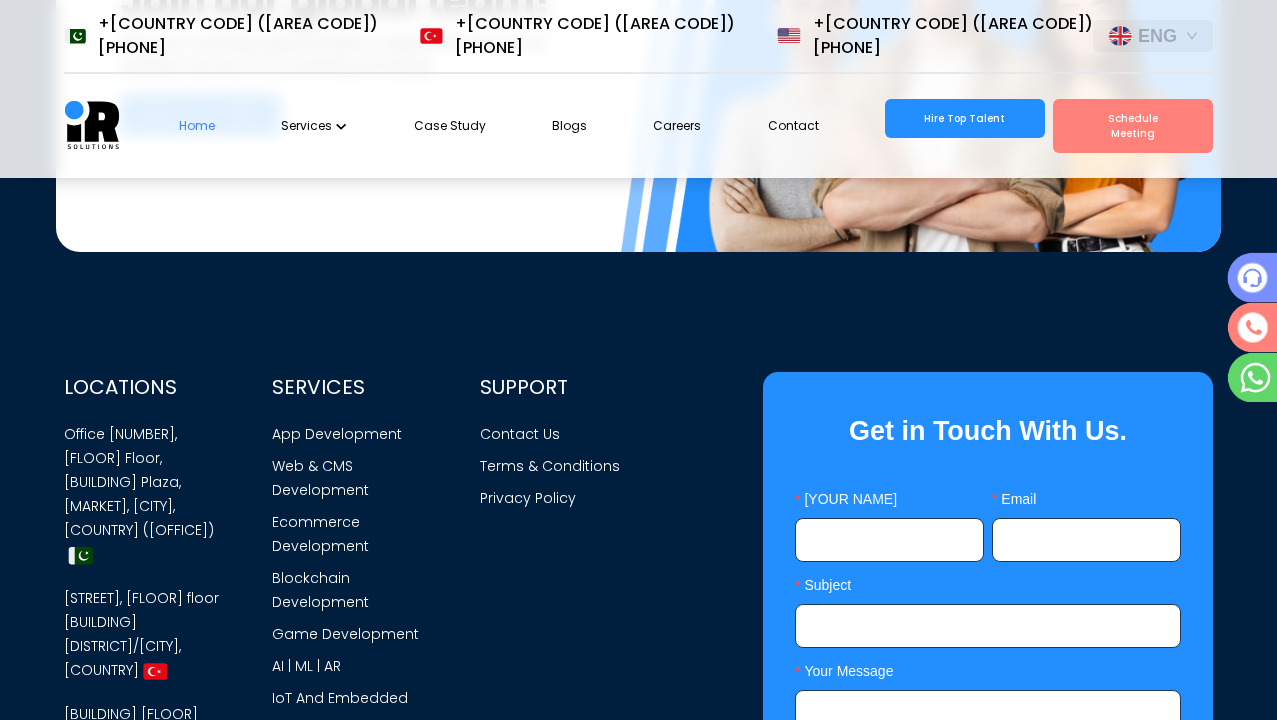 click on "[STREET], [FLOOR] floor [BUILDING] [DISTRICT]/[CITY], [COUNTRY]" at bounding box center (144, 644) 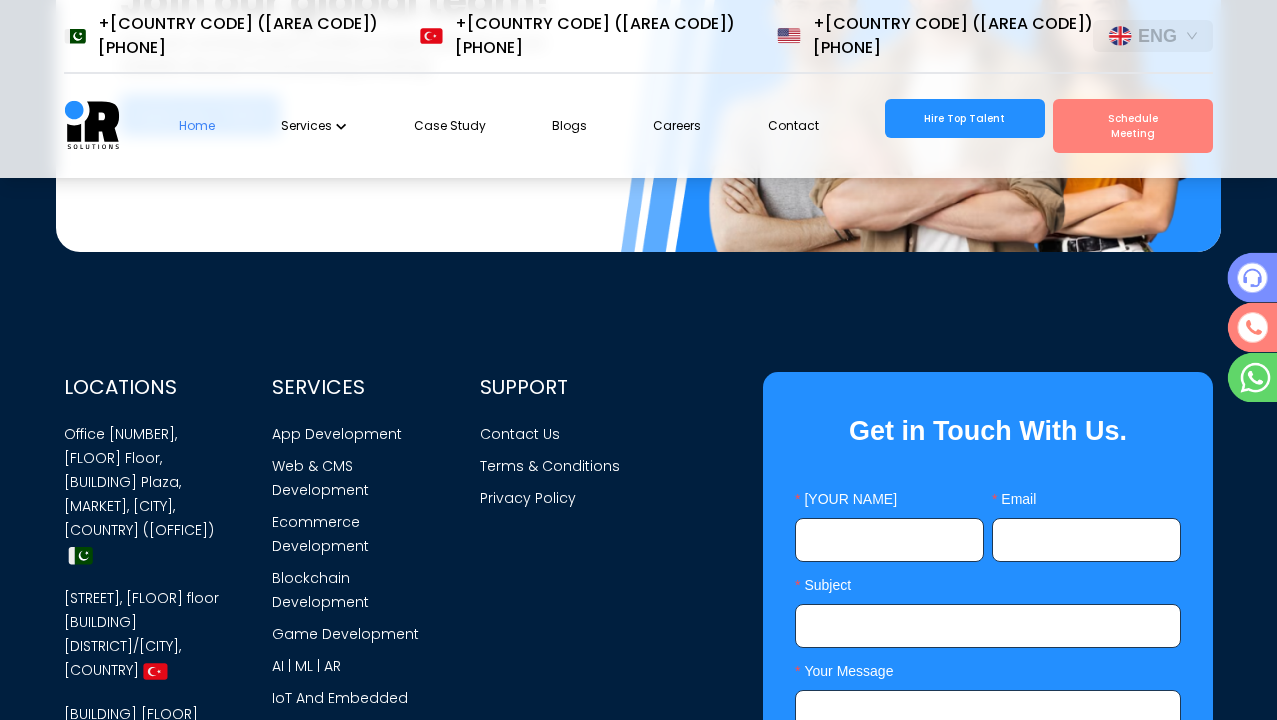 click on "[STREET], [FLOOR] floor [BUILDING] [DISTRICT]/[CITY], [COUNTRY]" at bounding box center (144, 644) 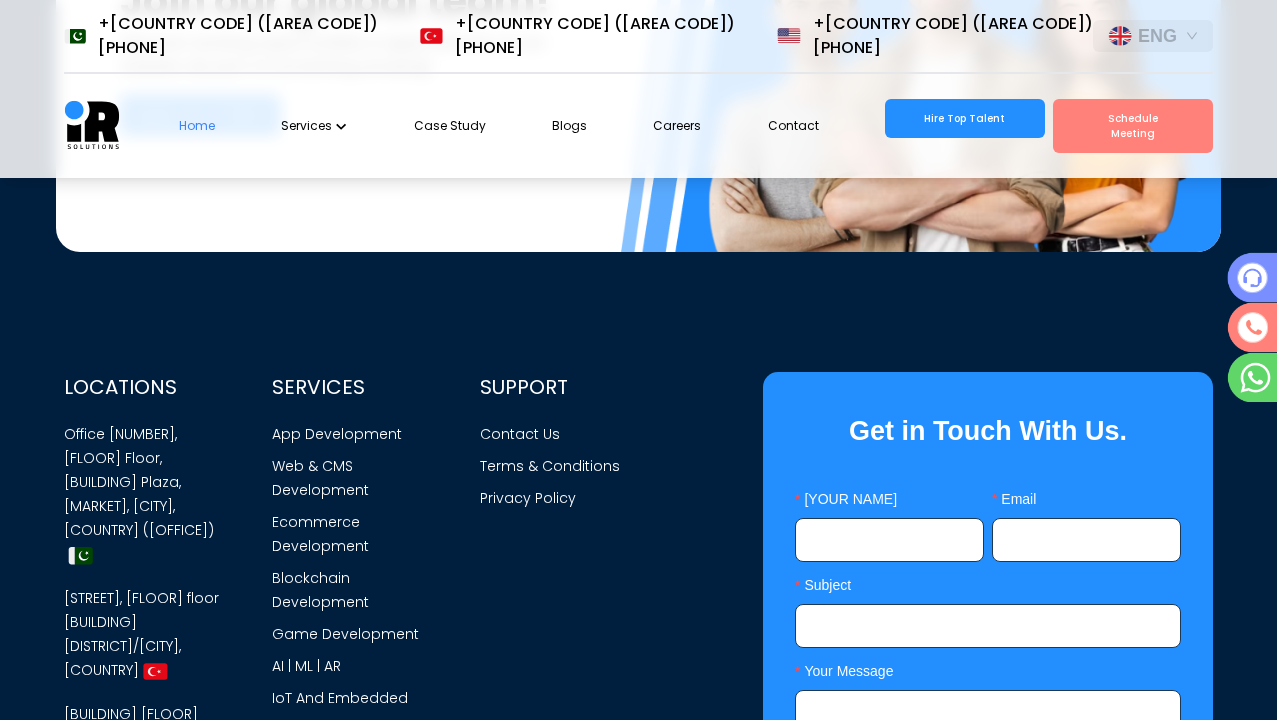 scroll, scrollTop: 0, scrollLeft: 0, axis: both 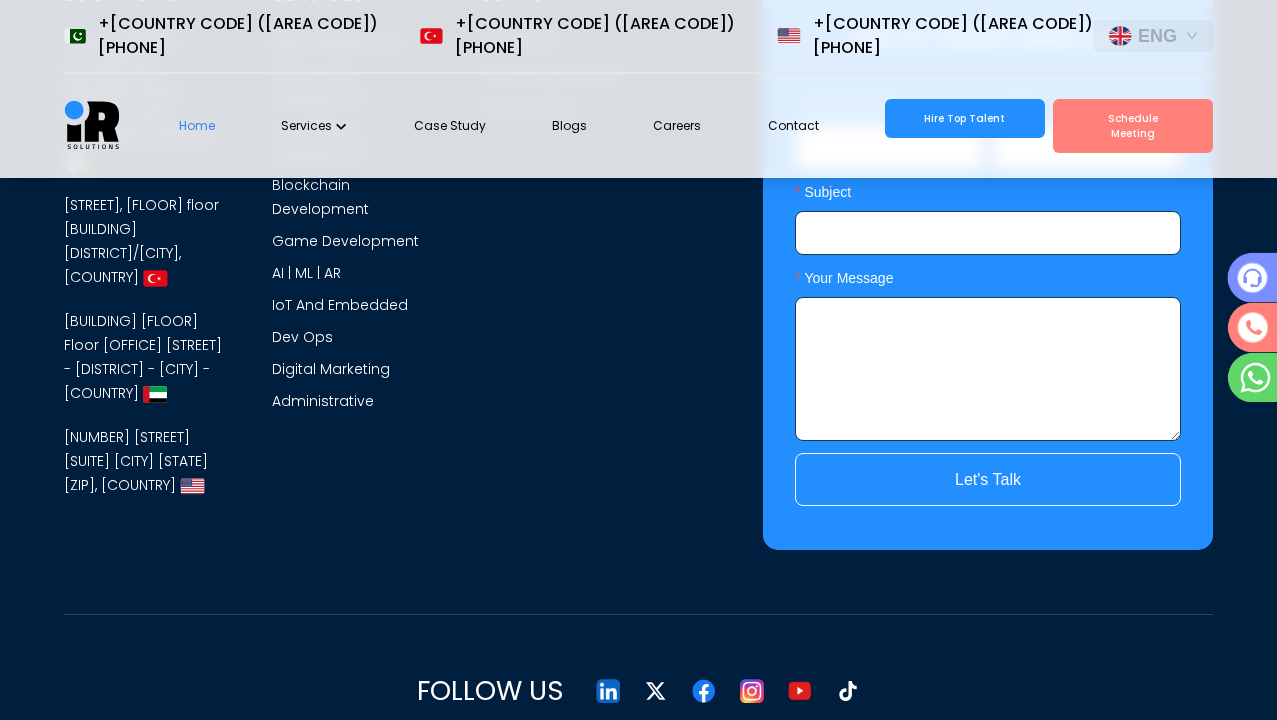 click at bounding box center (608, 691) 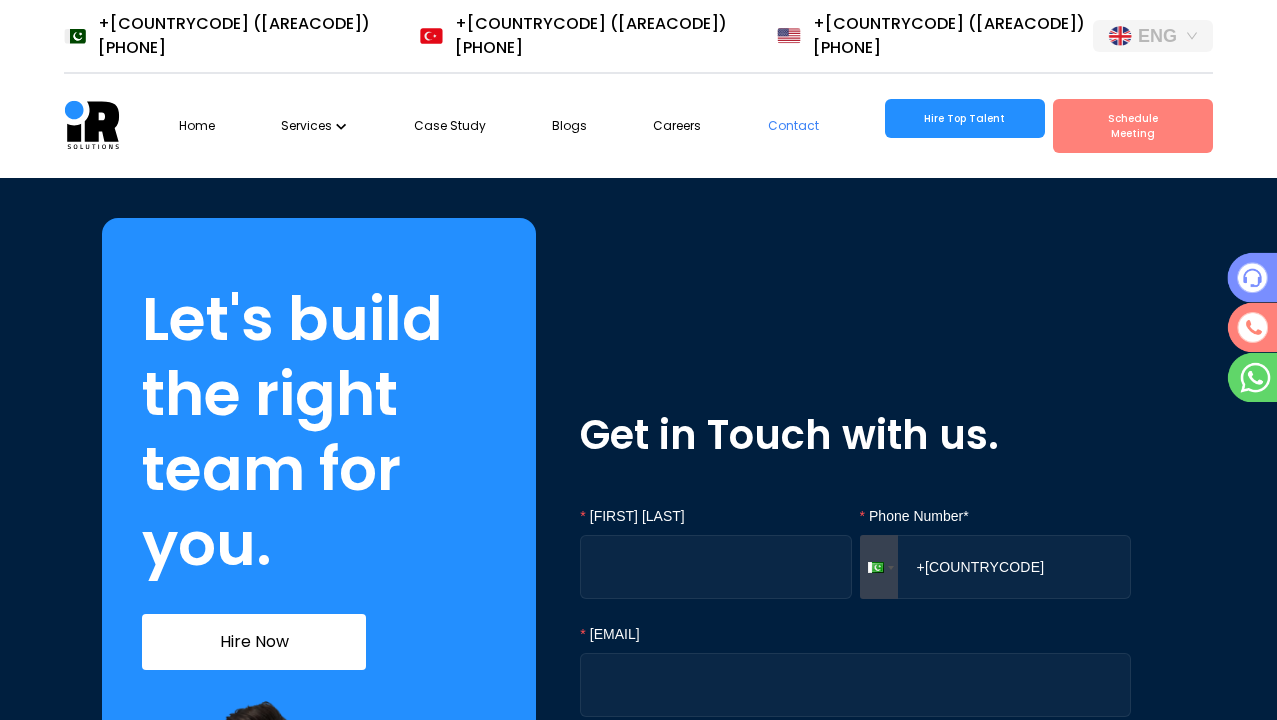 scroll, scrollTop: 0, scrollLeft: 0, axis: both 